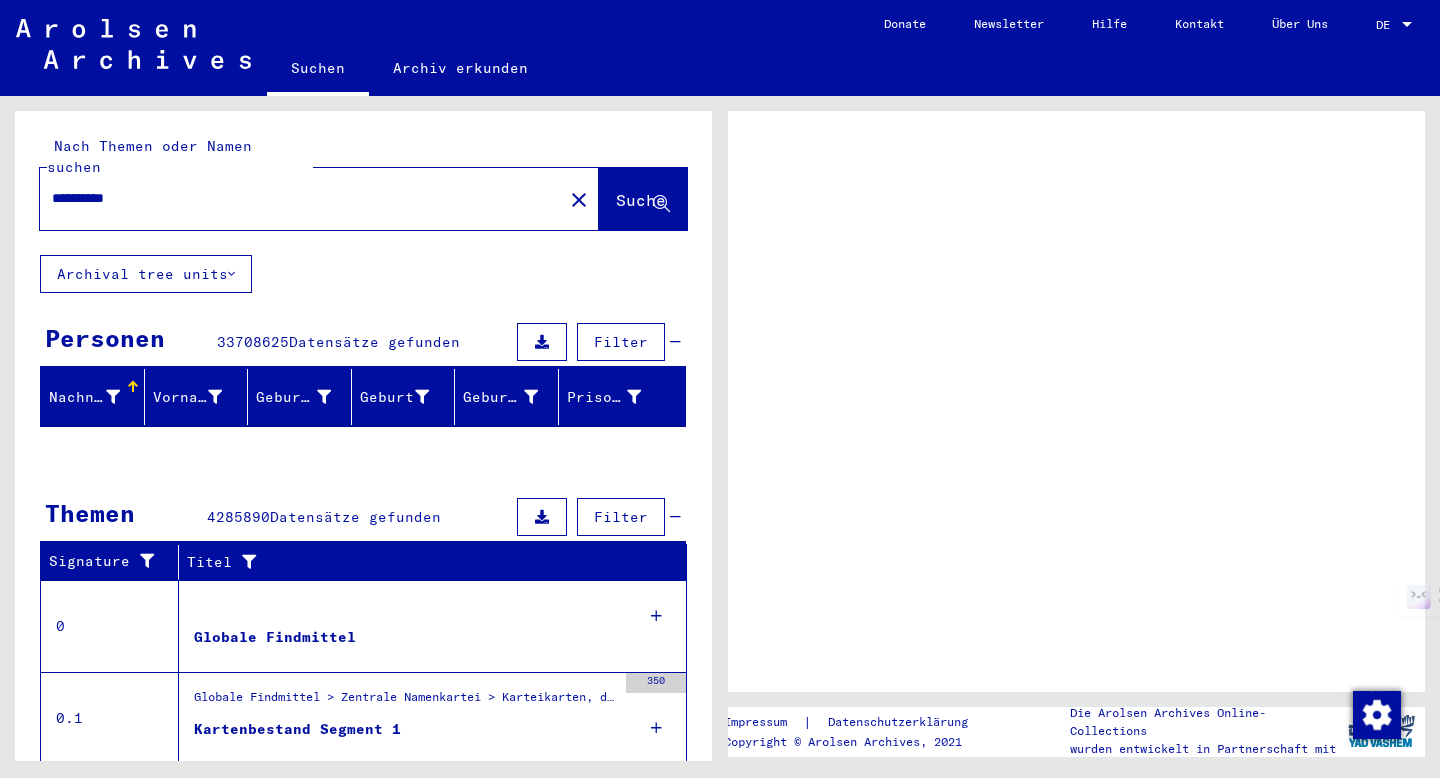 scroll, scrollTop: 0, scrollLeft: 0, axis: both 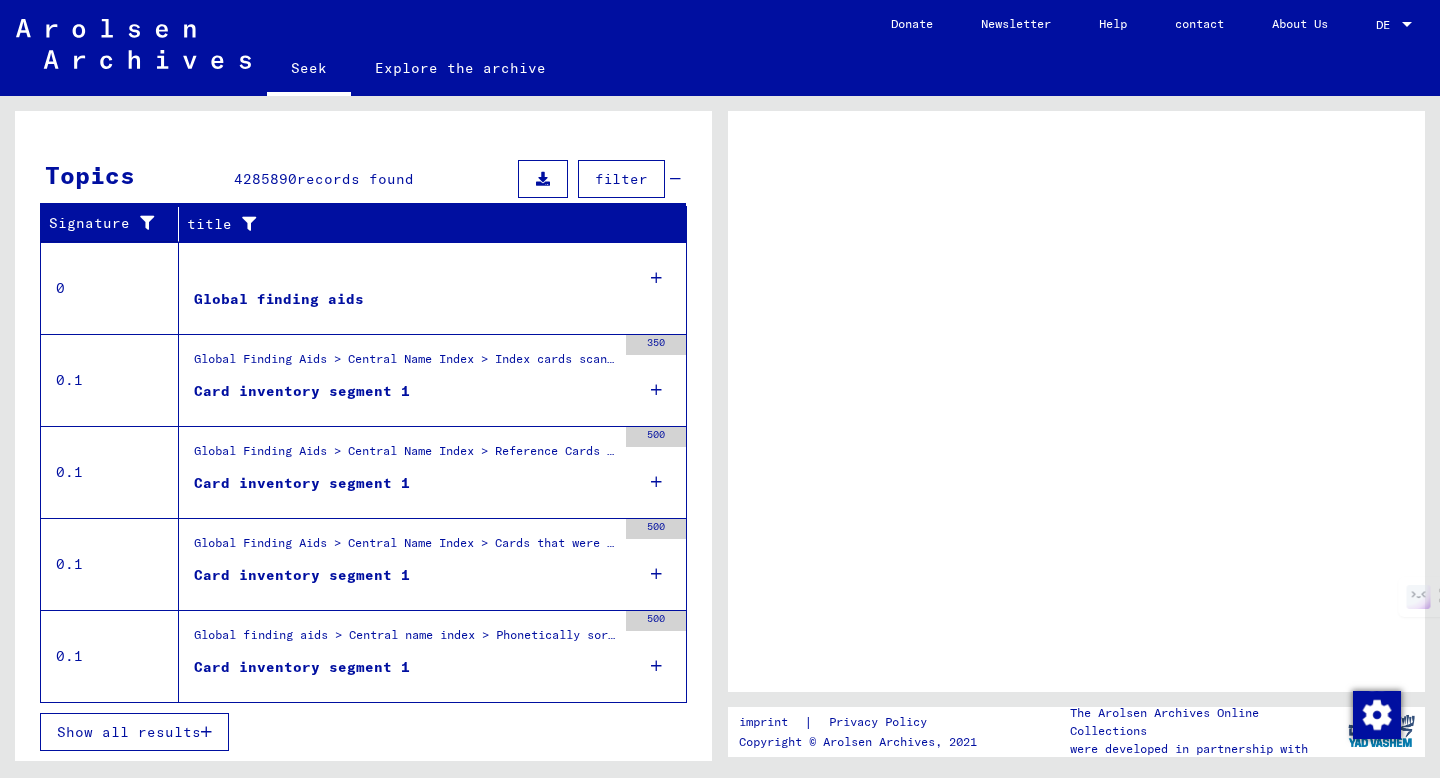 click at bounding box center [206, 732] 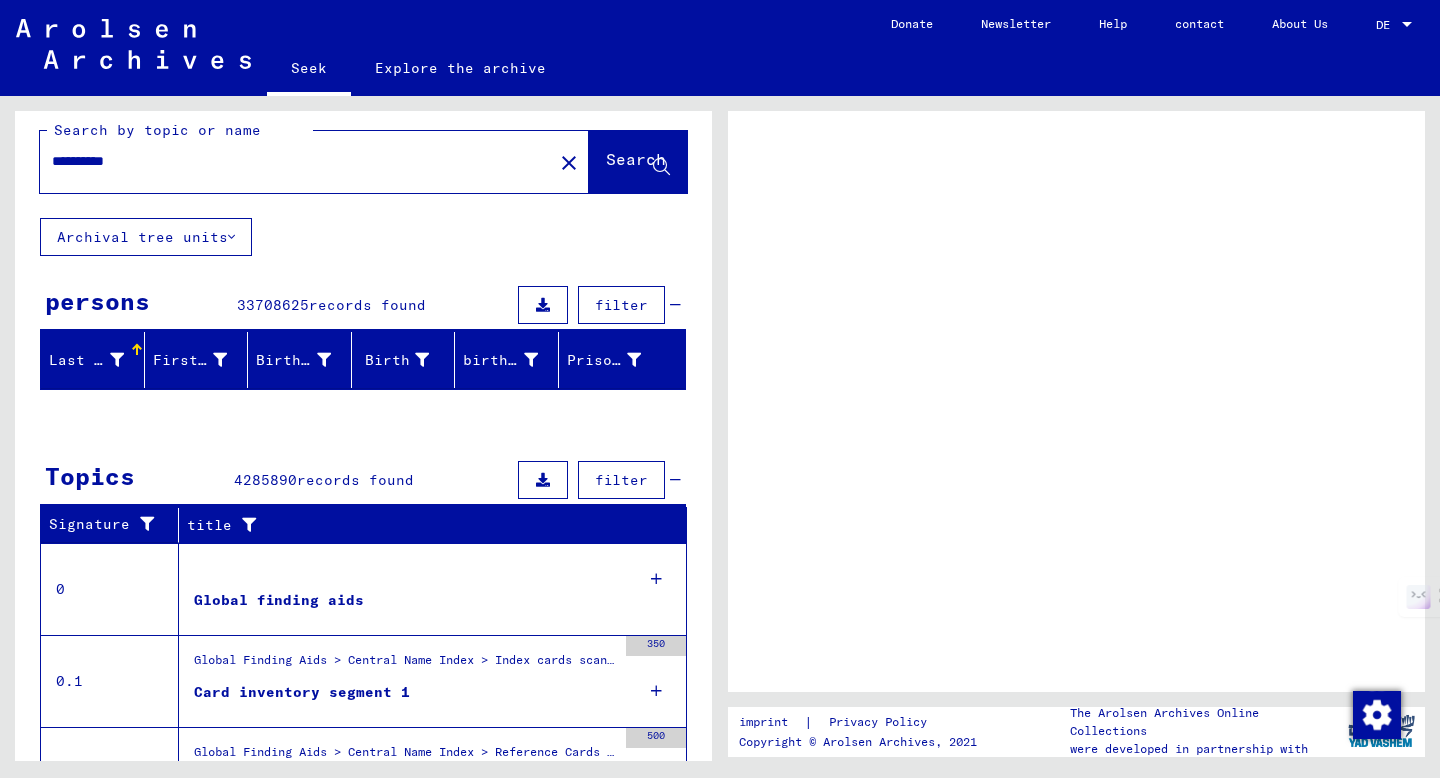 scroll, scrollTop: 0, scrollLeft: 0, axis: both 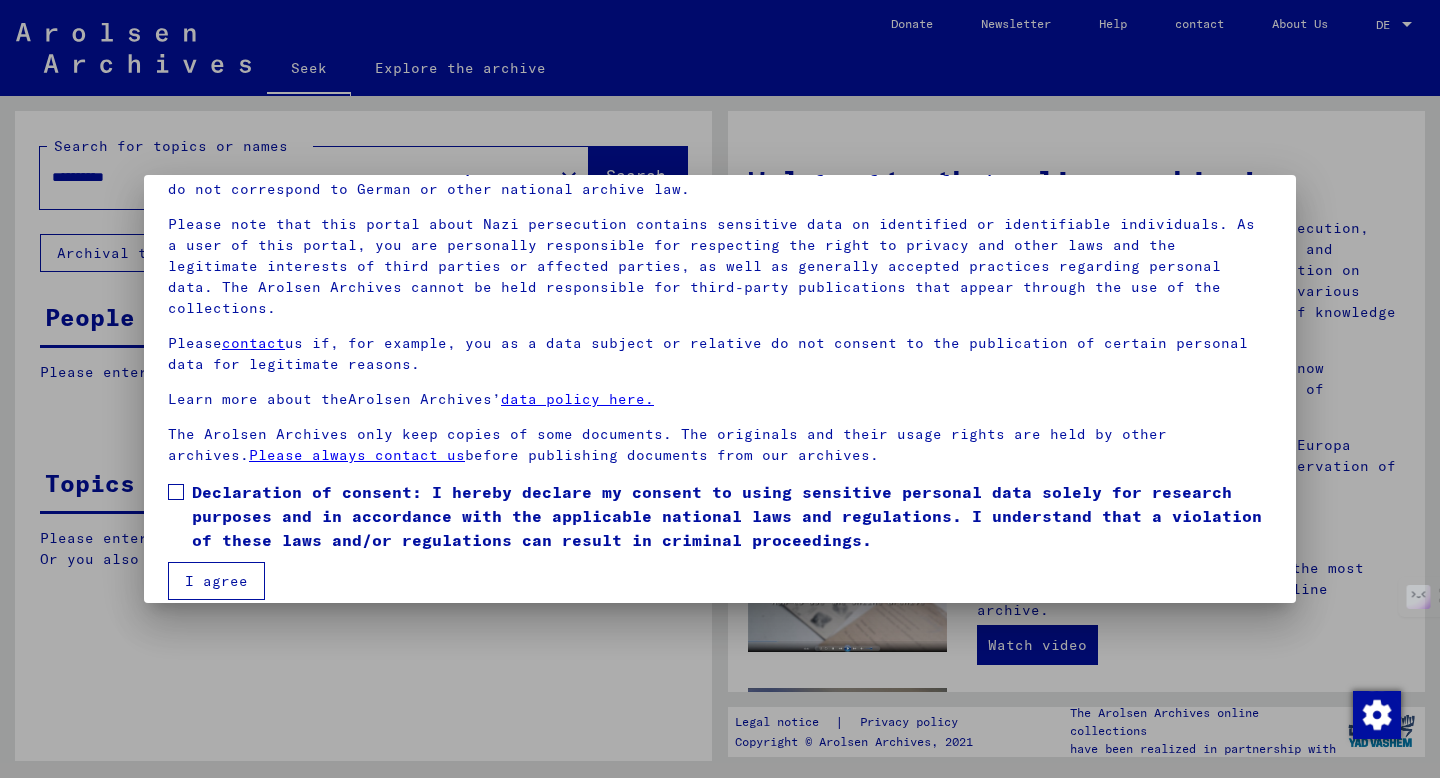 click at bounding box center [176, 492] 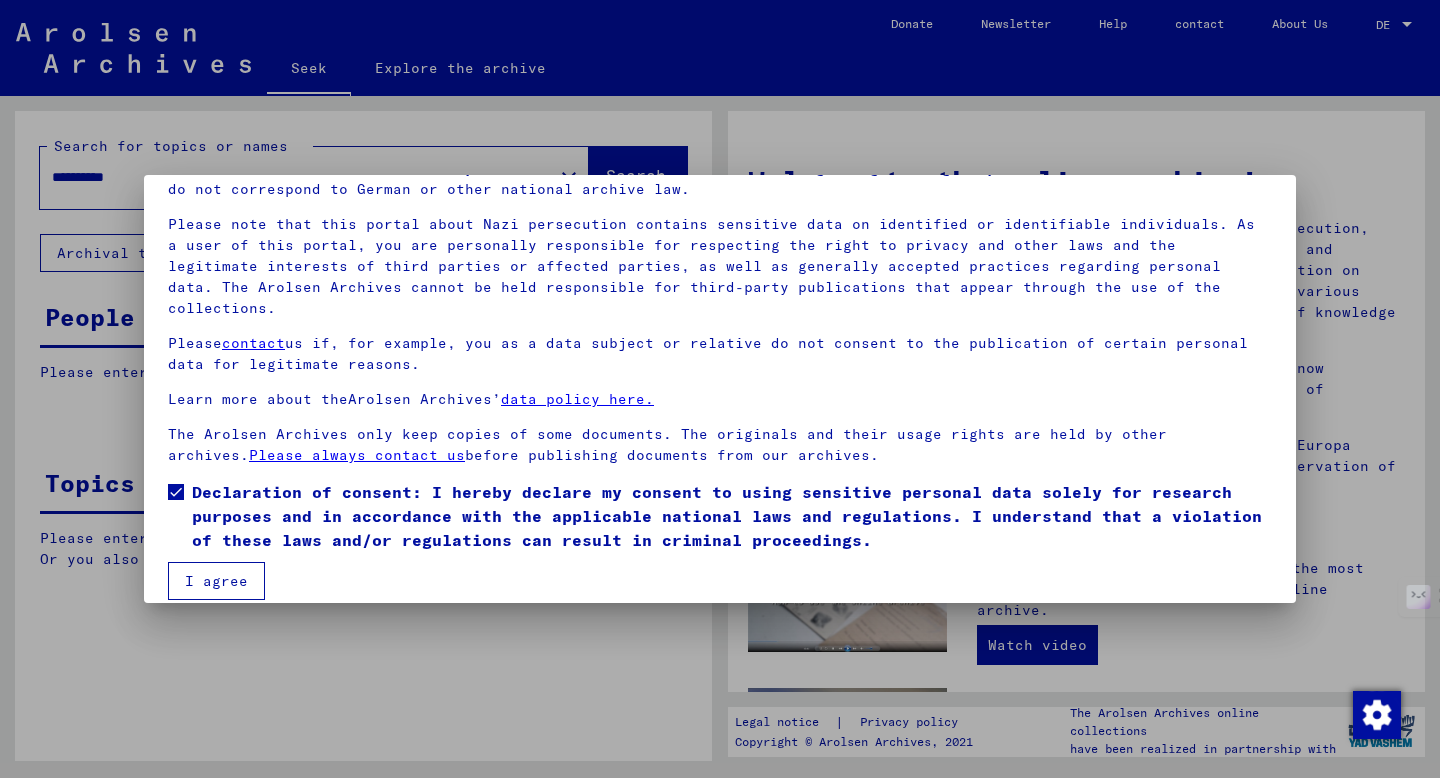 click on "I agree" at bounding box center (216, 581) 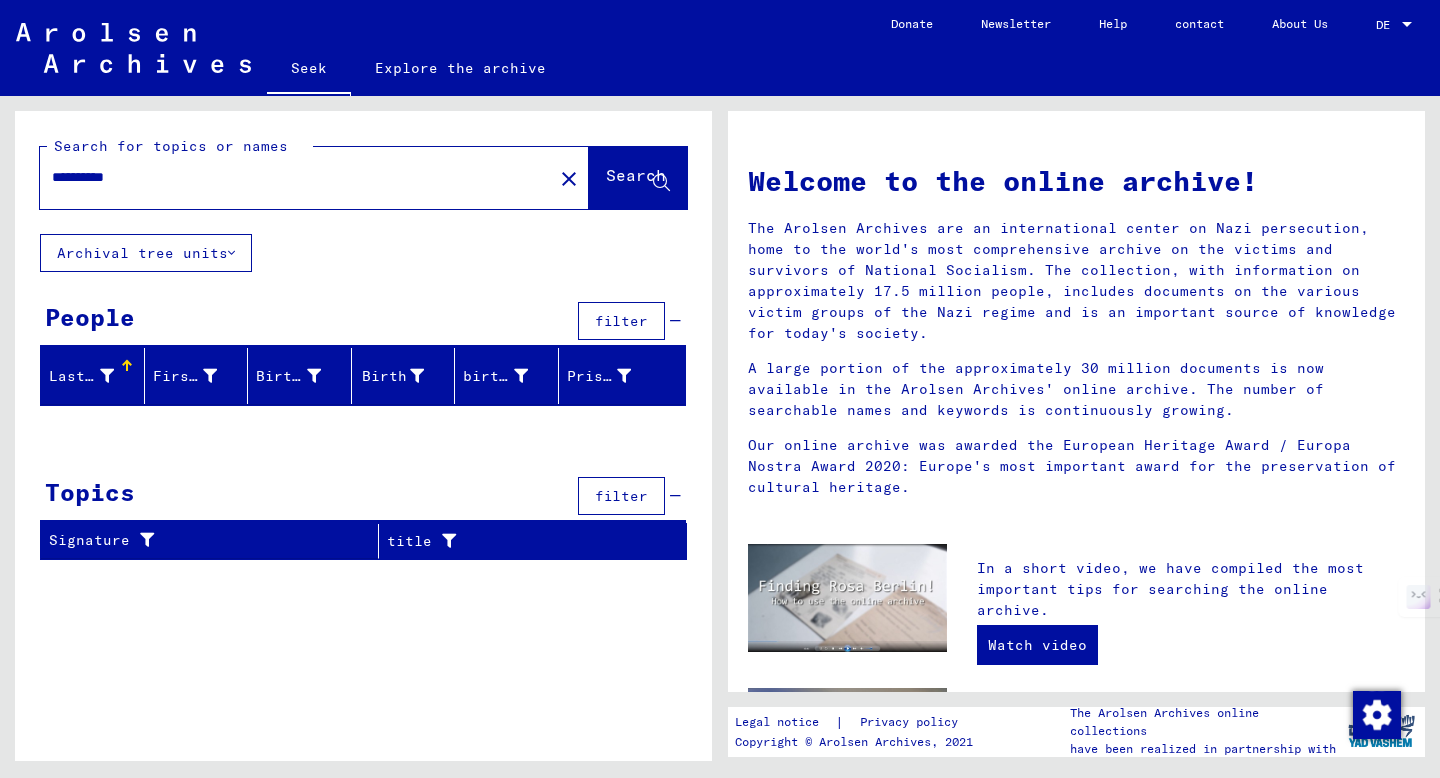 click on "**********" 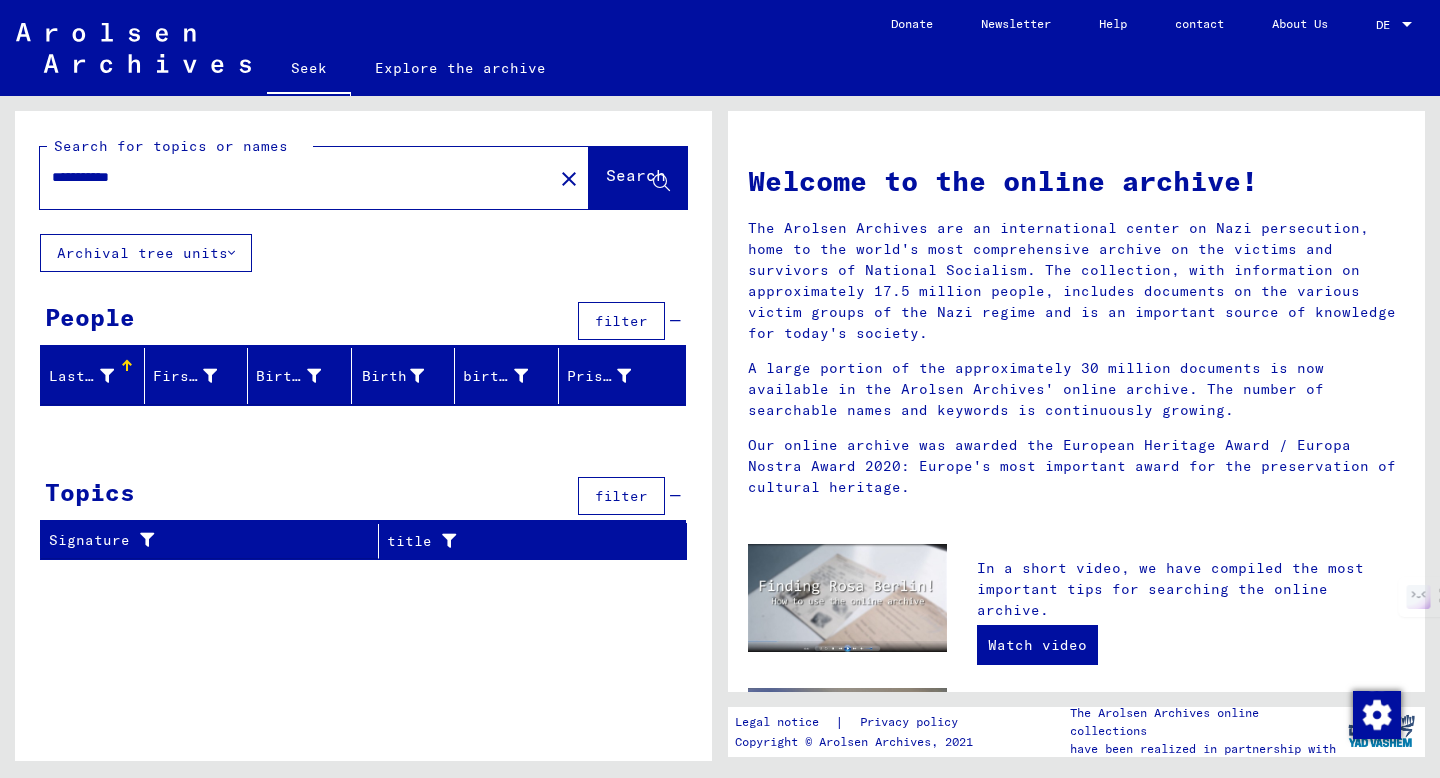 click on "Search" 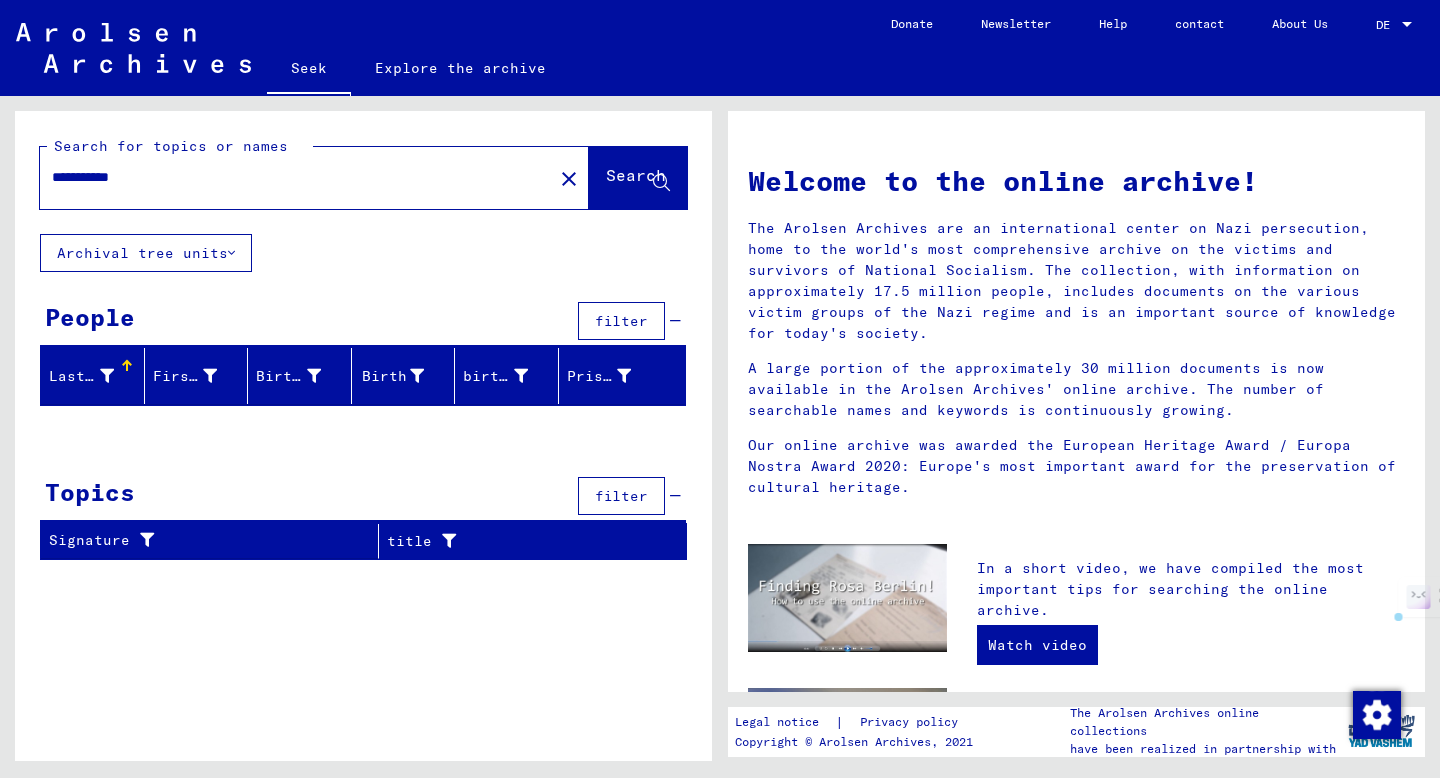 drag, startPoint x: 192, startPoint y: 176, endPoint x: 33, endPoint y: 177, distance: 159.00314 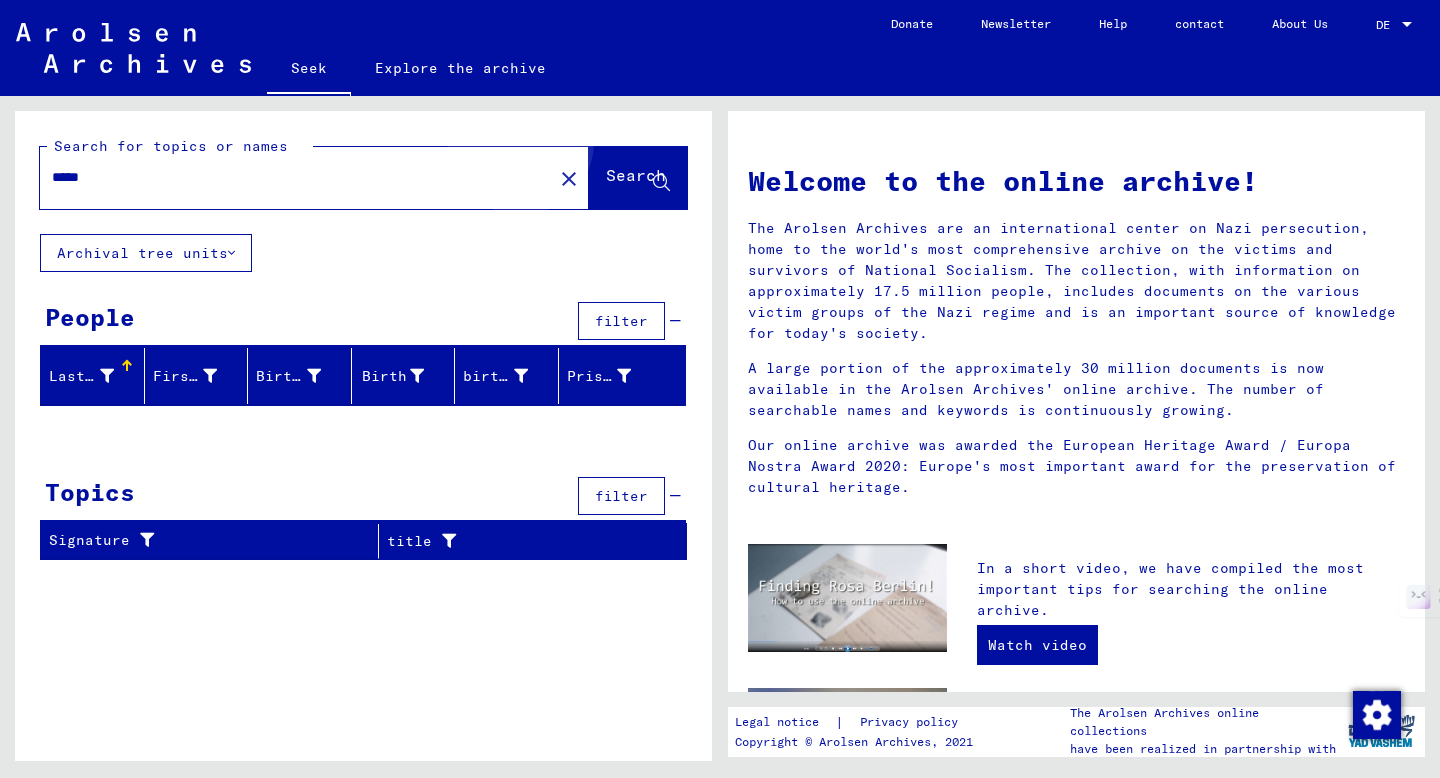 click on "Search" 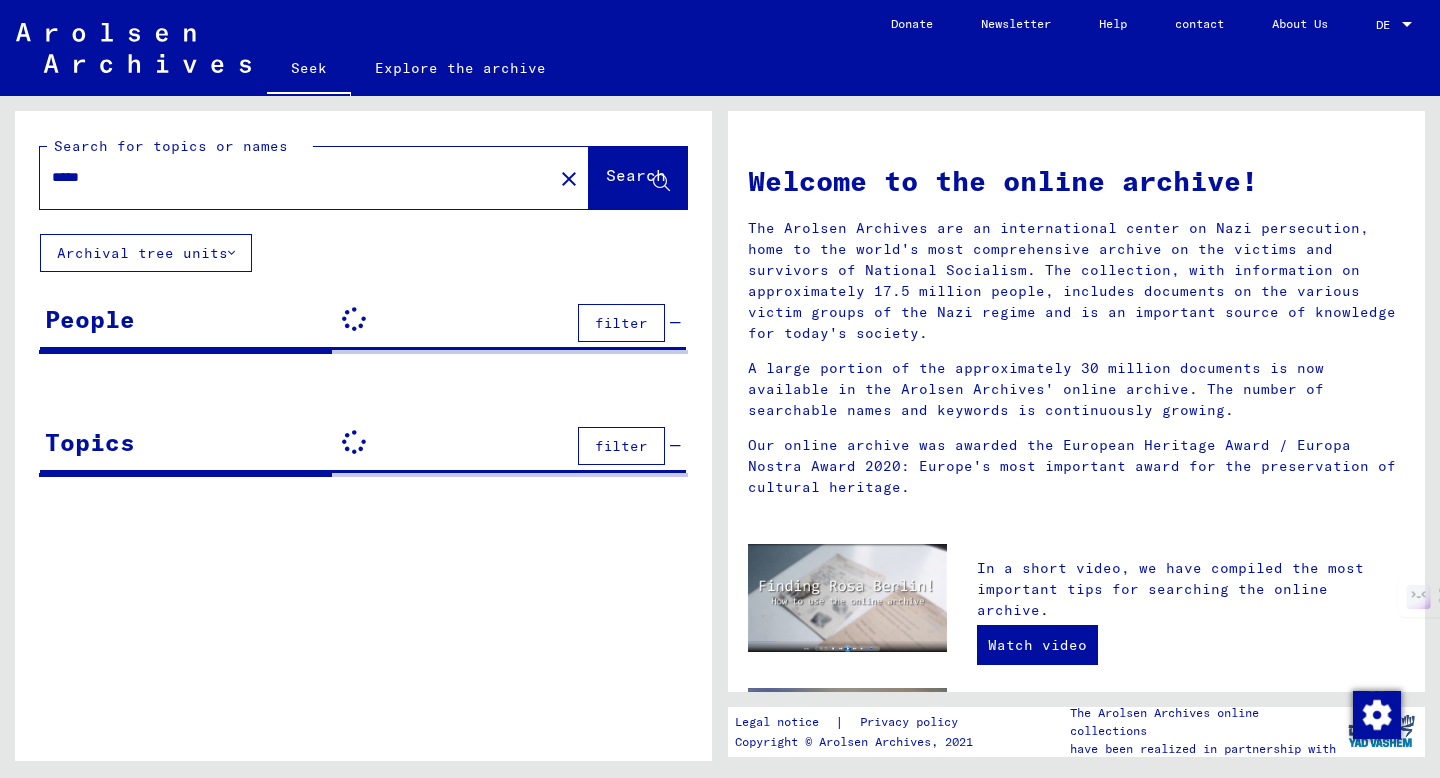 click on "*****" at bounding box center (290, 177) 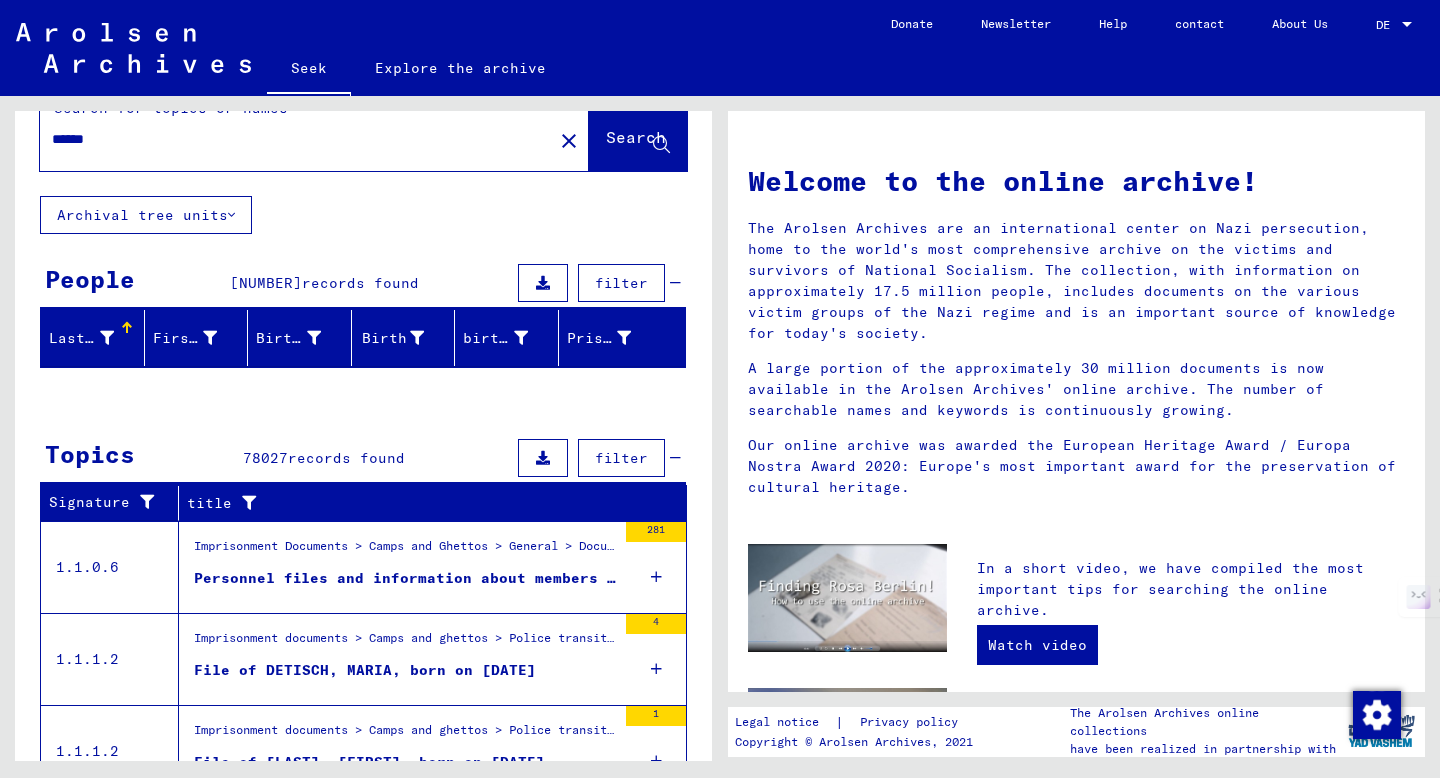 scroll, scrollTop: 0, scrollLeft: 0, axis: both 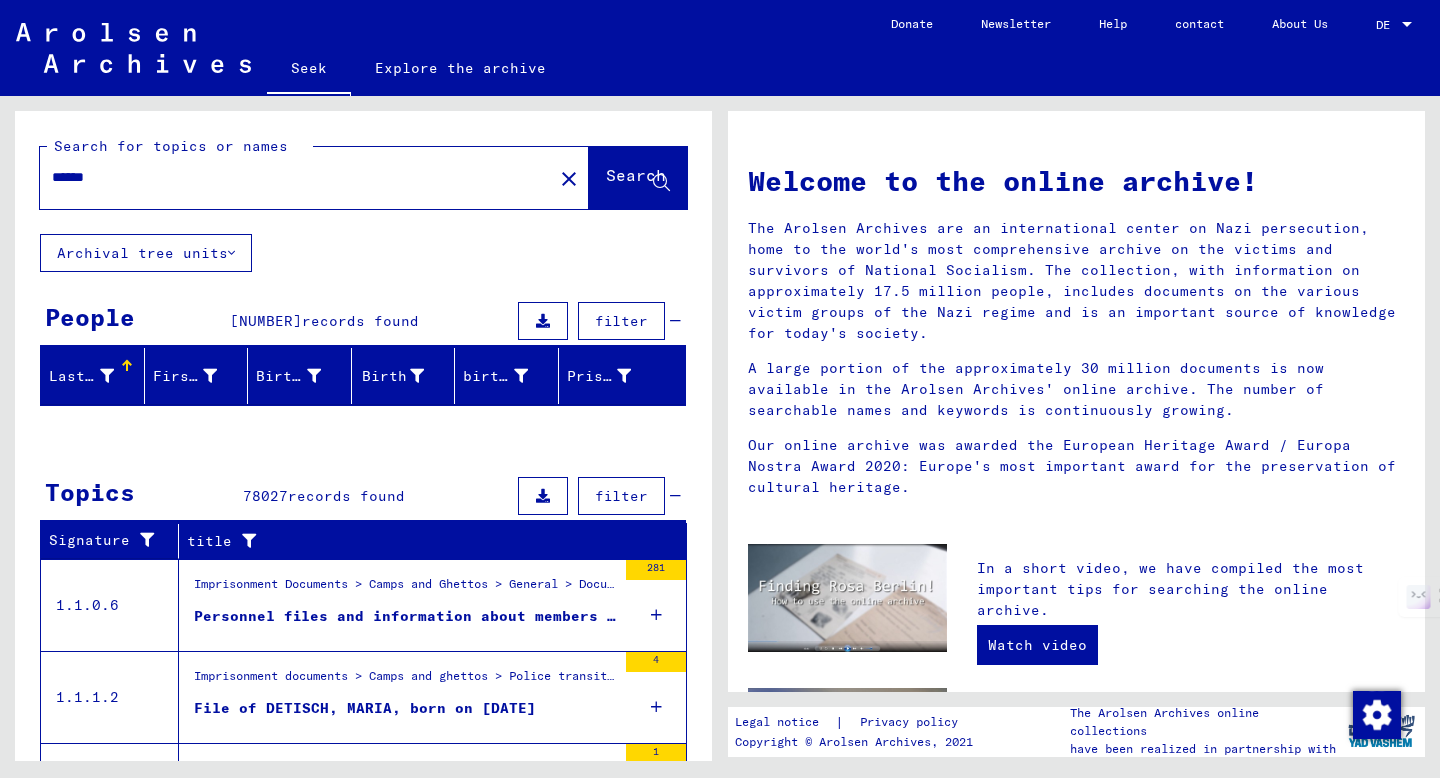 click on "*****" at bounding box center (290, 177) 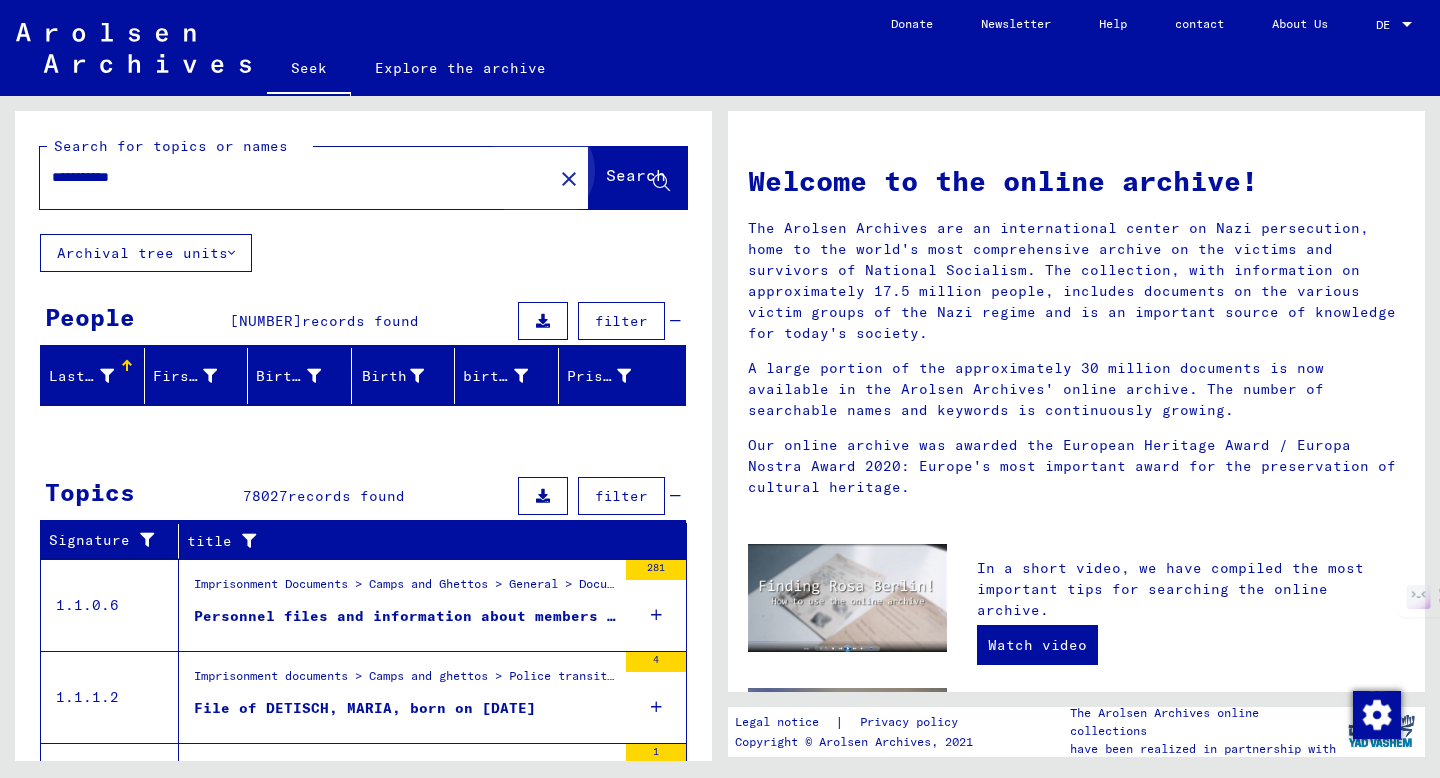 click on "Search" 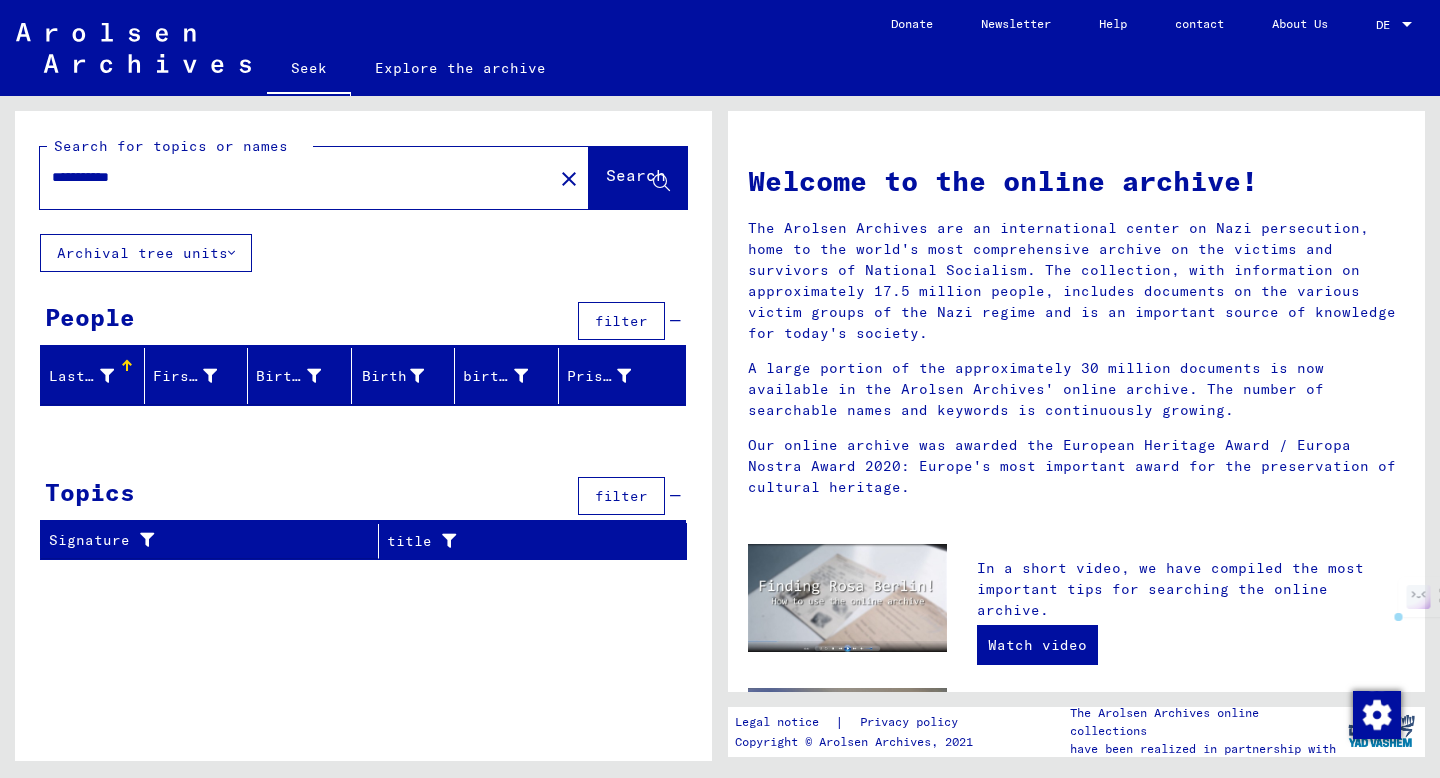 drag, startPoint x: 175, startPoint y: 182, endPoint x: 107, endPoint y: 182, distance: 68 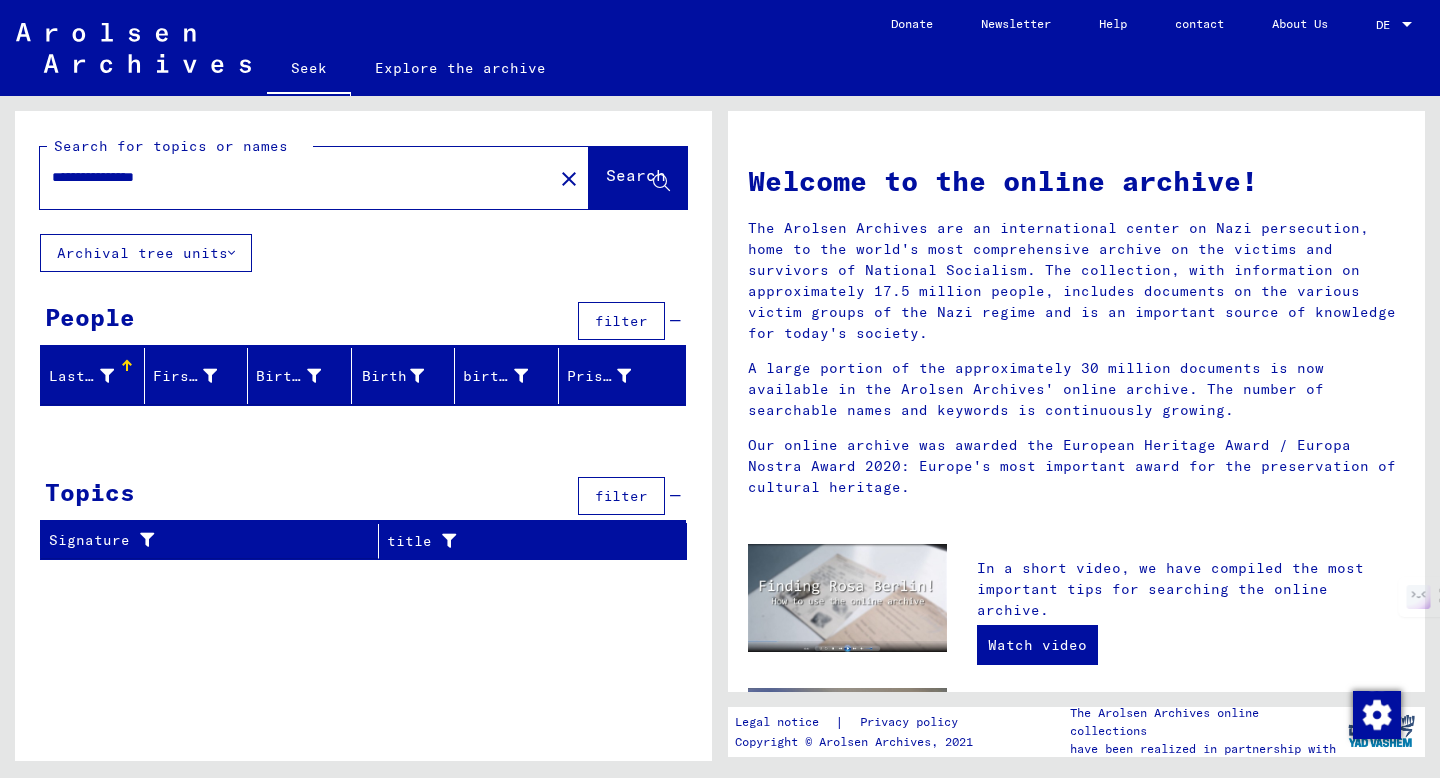 click on "Search" 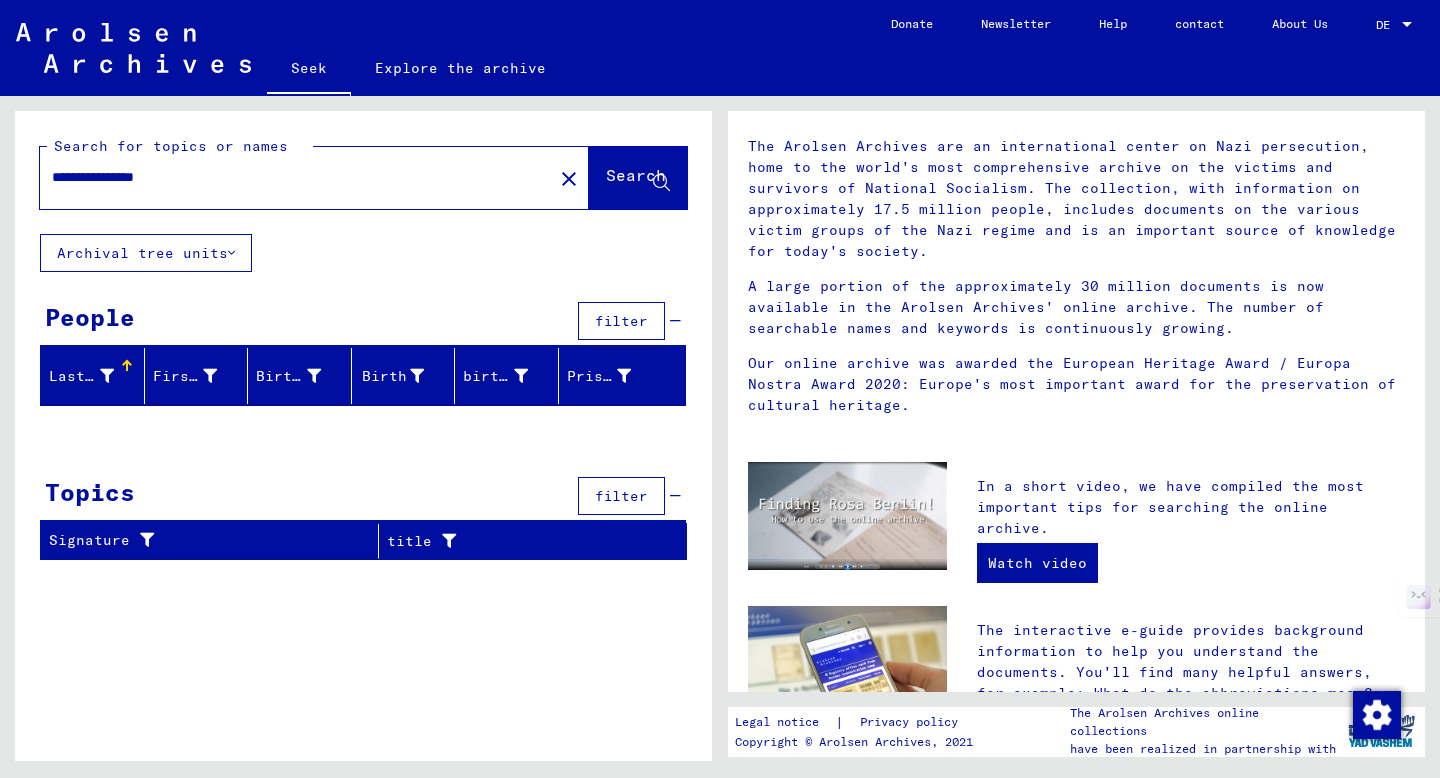 scroll, scrollTop: 0, scrollLeft: 0, axis: both 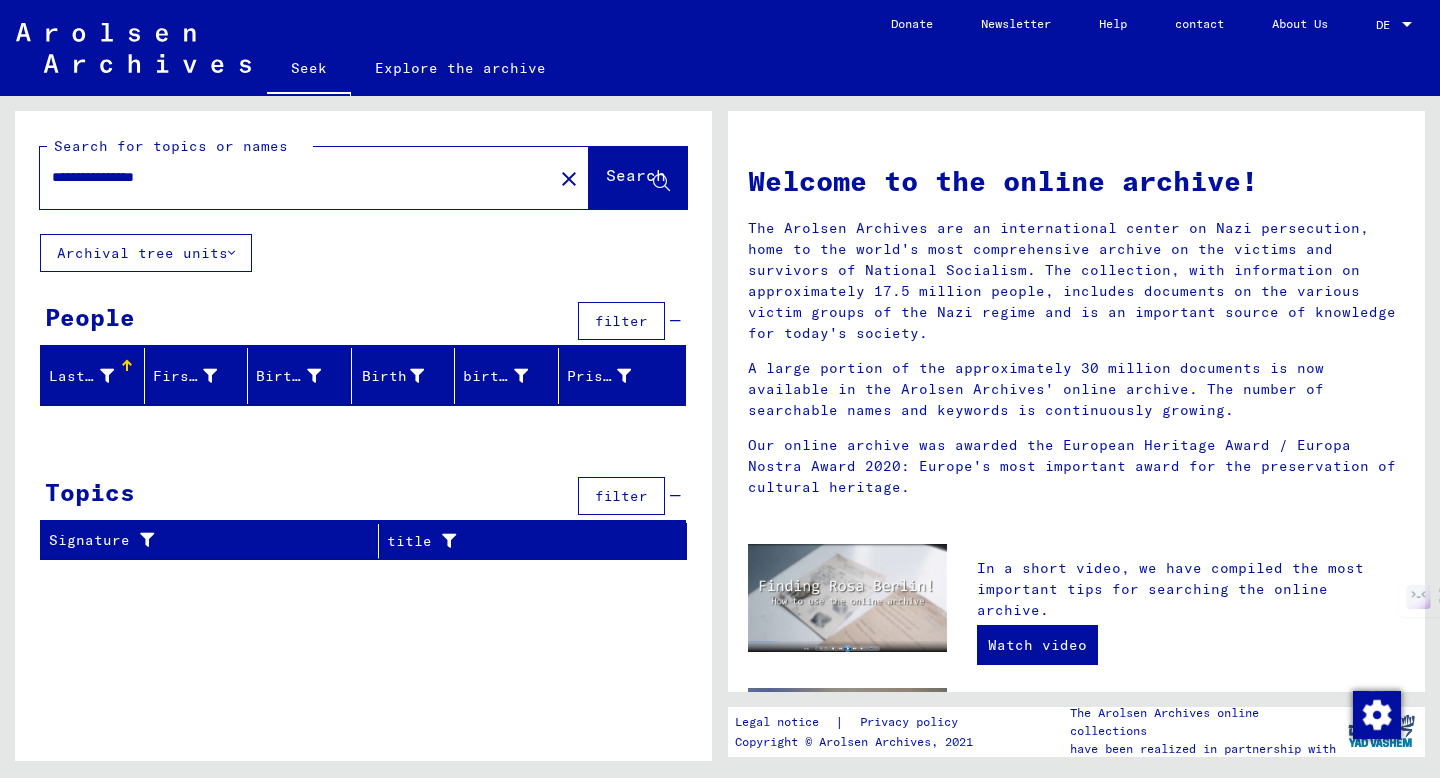 click on "Archival tree units" 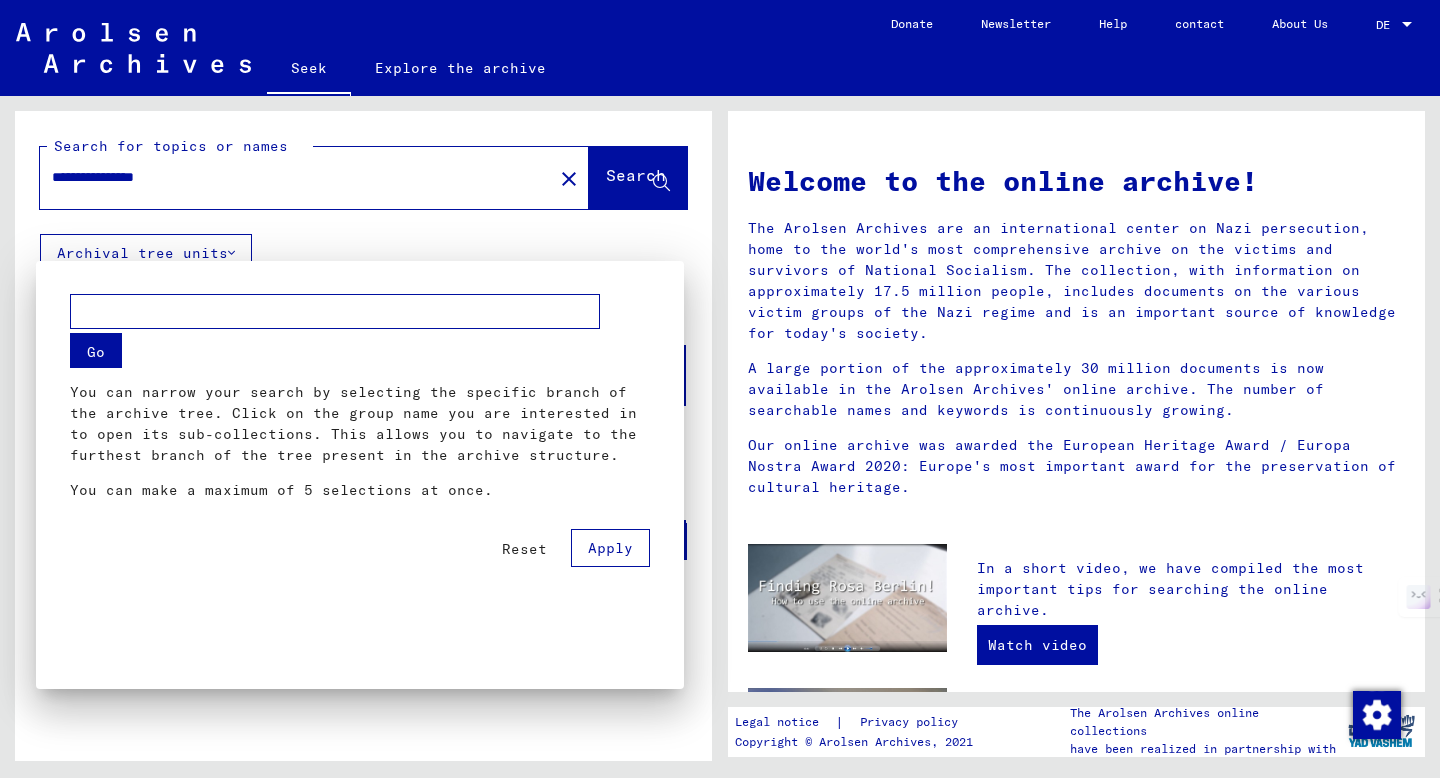 click at bounding box center (720, 389) 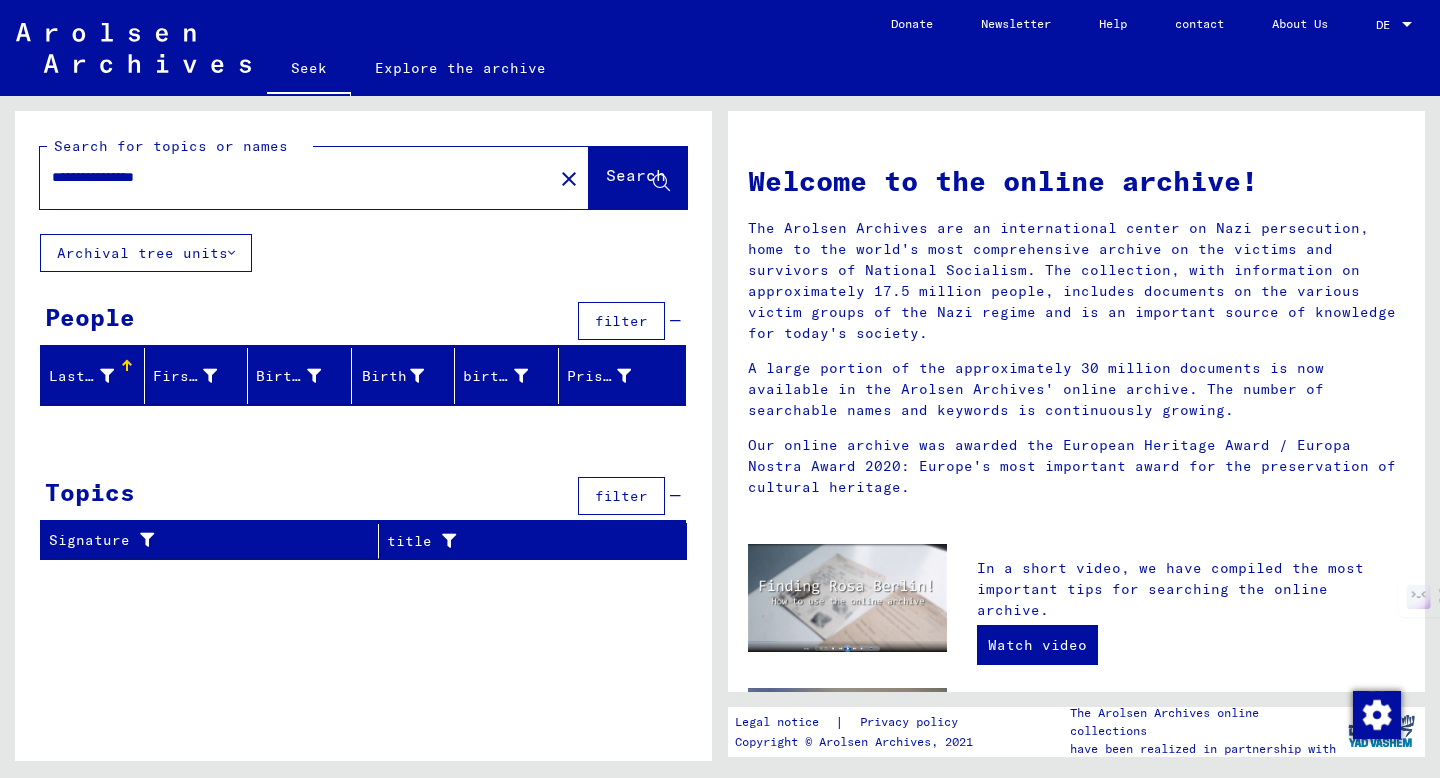 drag, startPoint x: 104, startPoint y: 180, endPoint x: 6, endPoint y: 169, distance: 98.61542 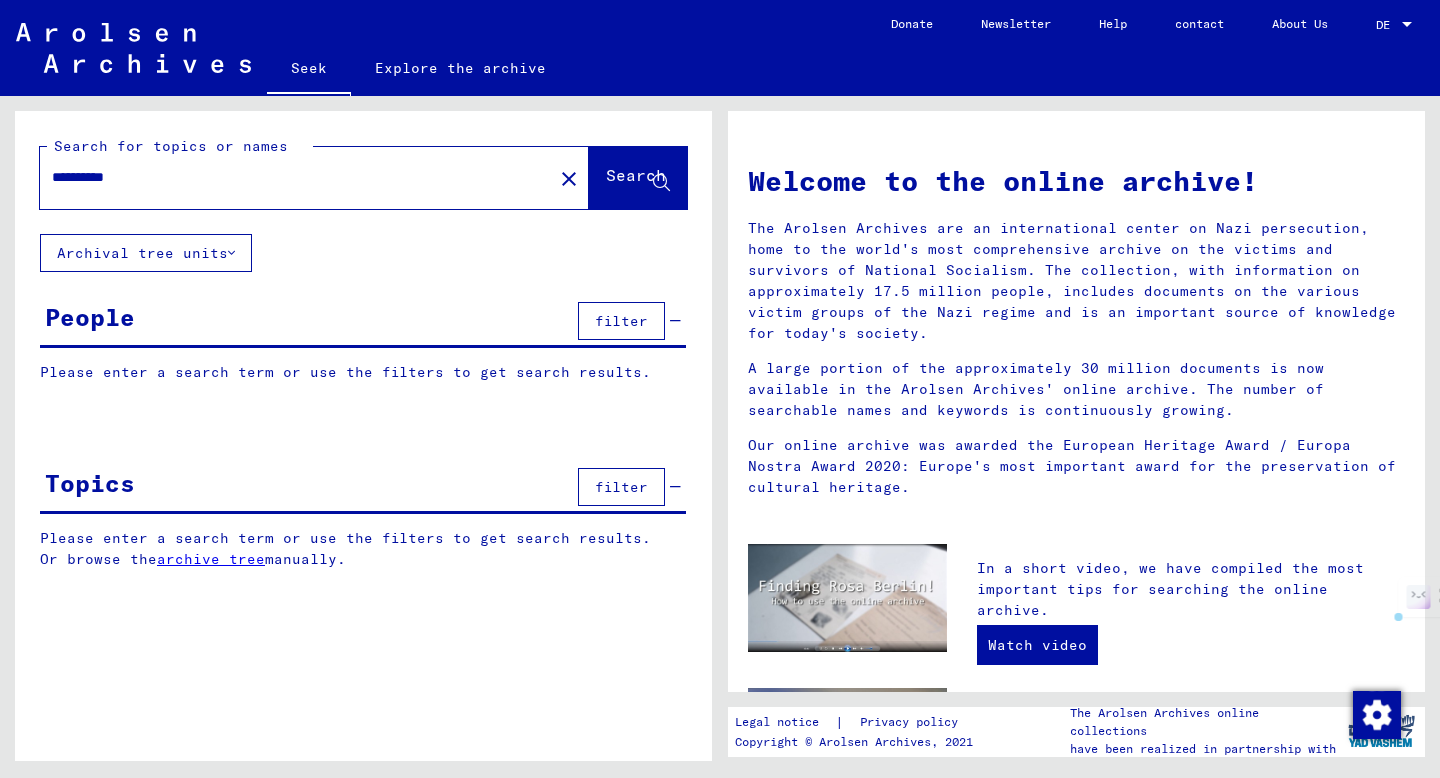 drag, startPoint x: 139, startPoint y: 182, endPoint x: 6, endPoint y: 178, distance: 133.06013 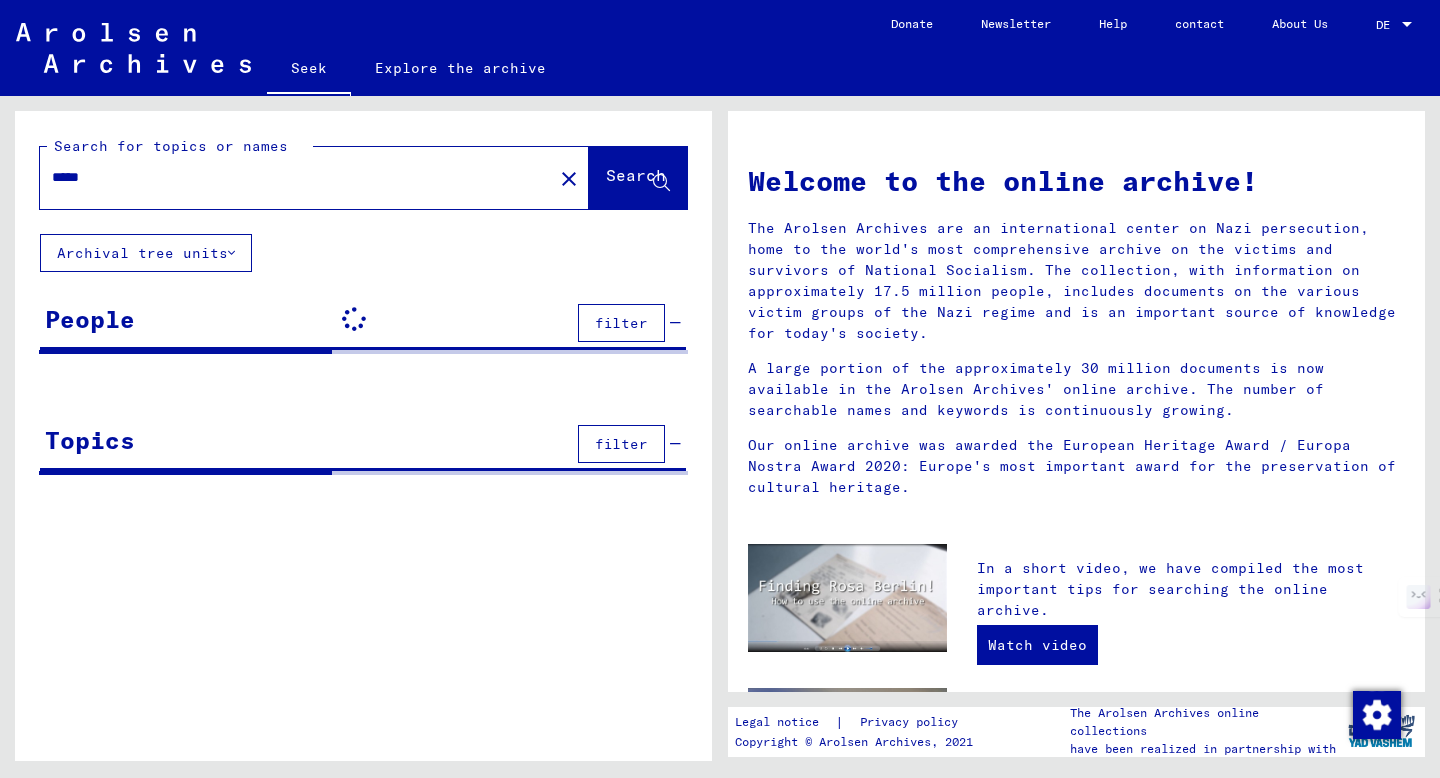 type on "*****" 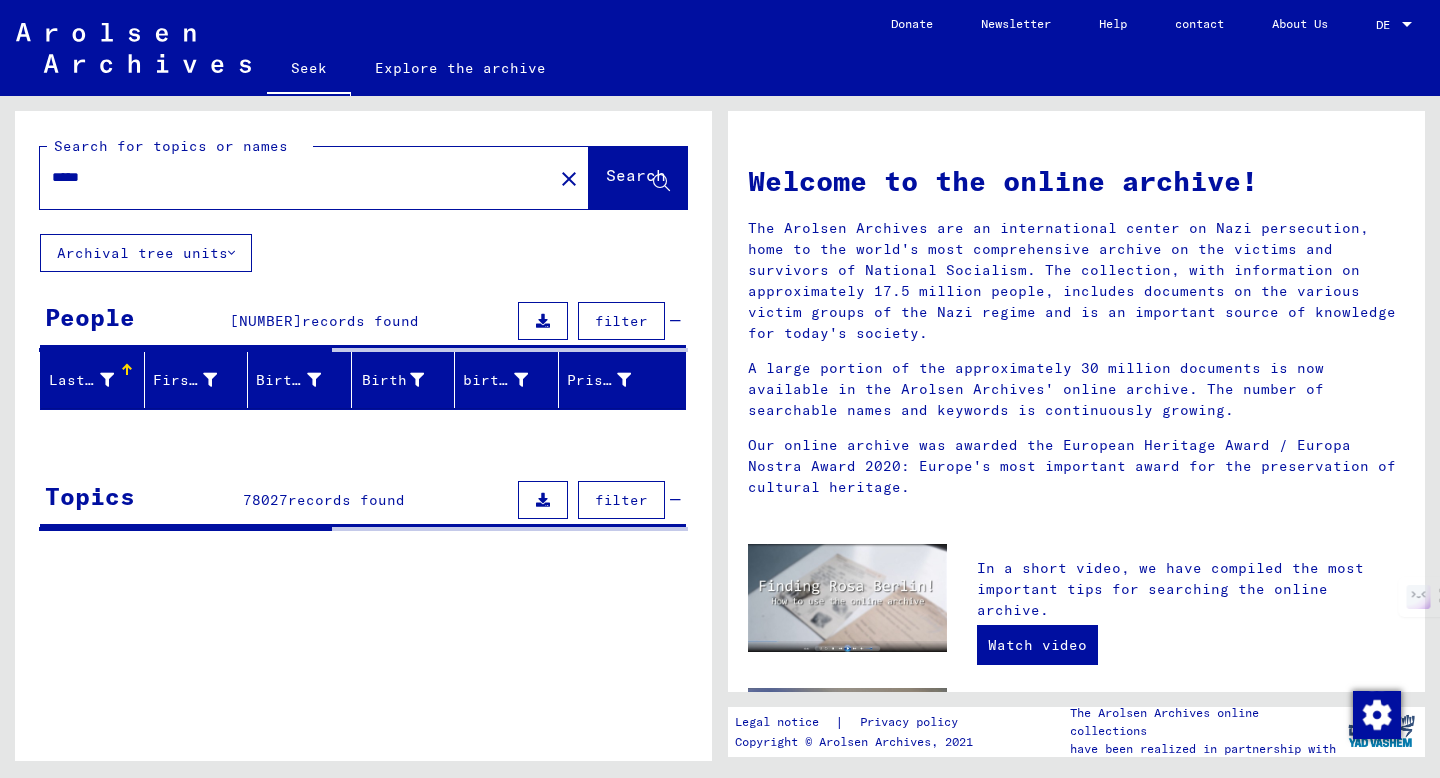 click at bounding box center (107, 380) 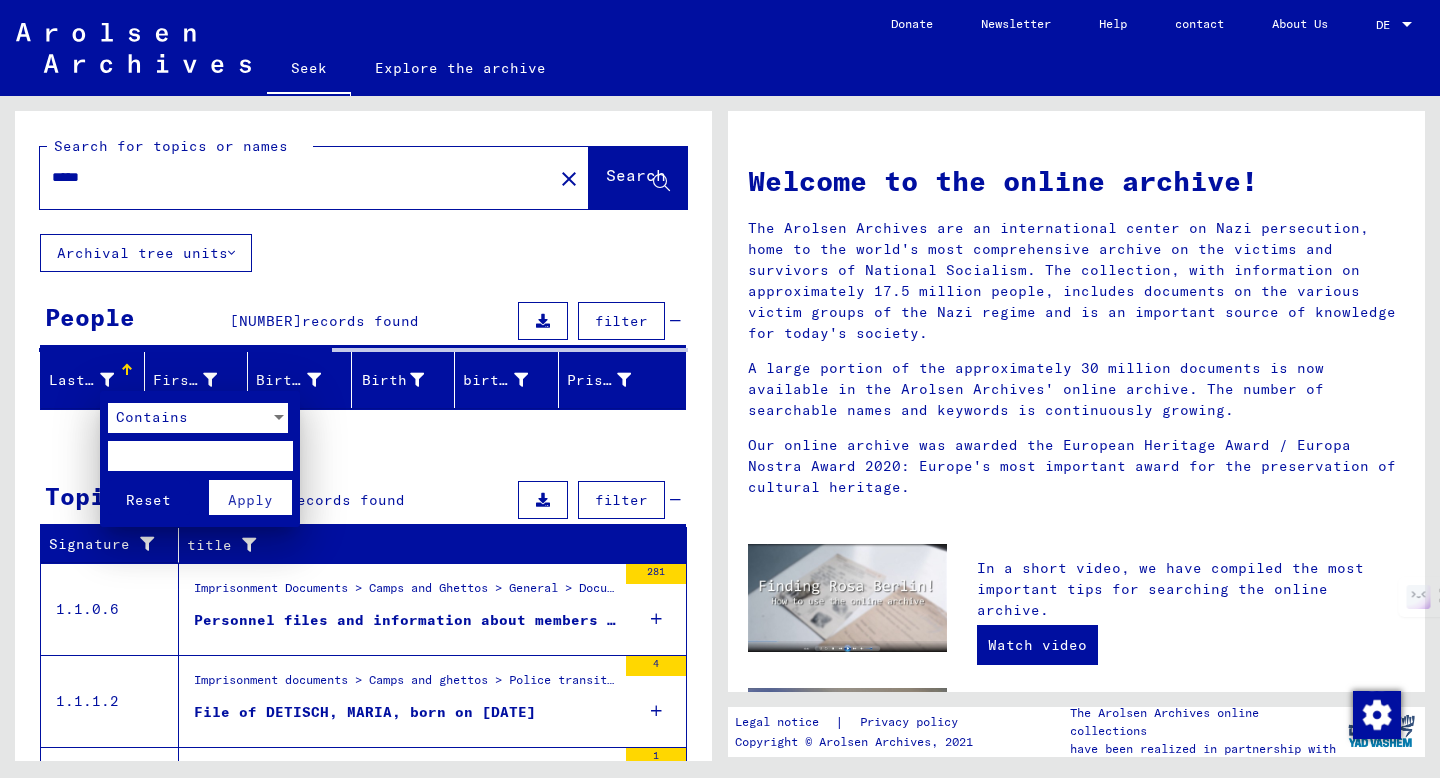click at bounding box center [200, 456] 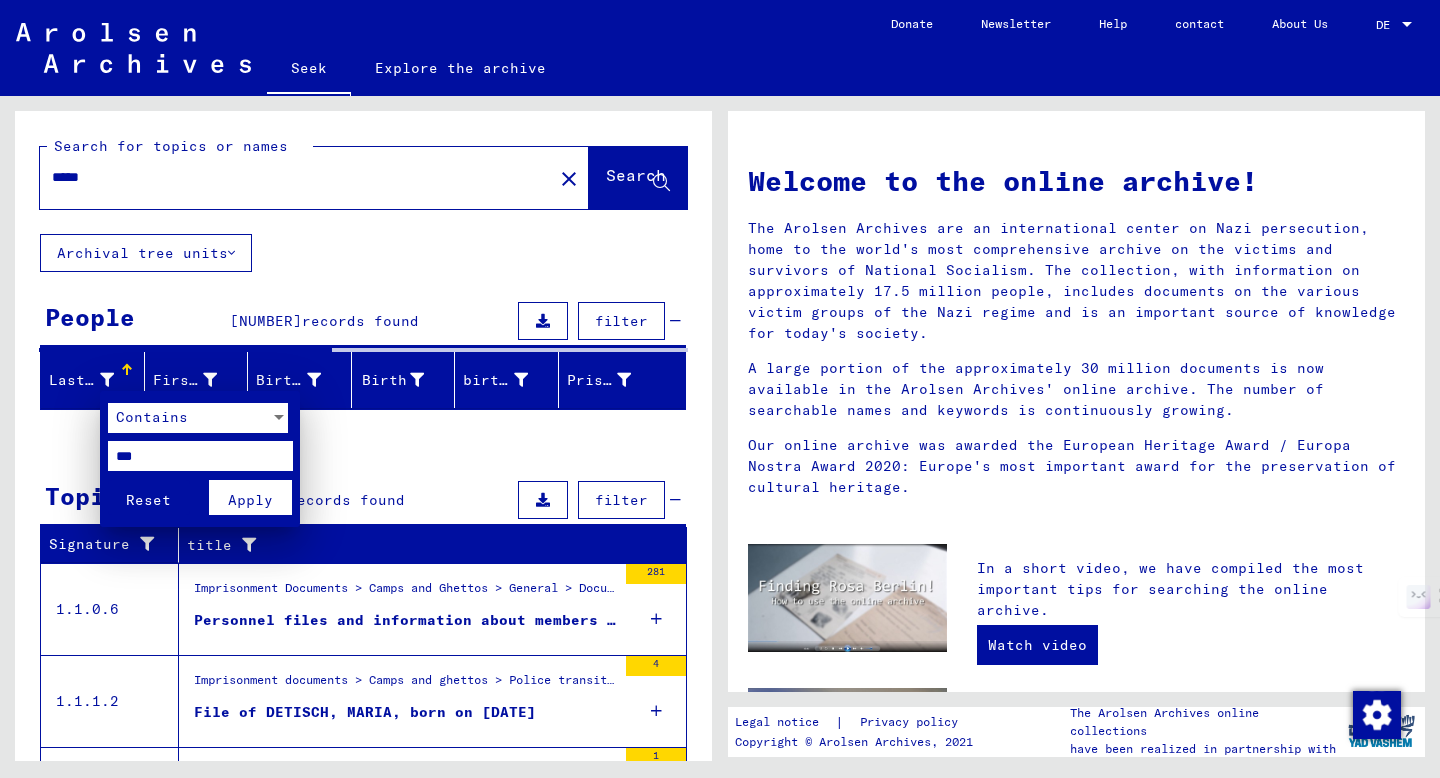 type on "***" 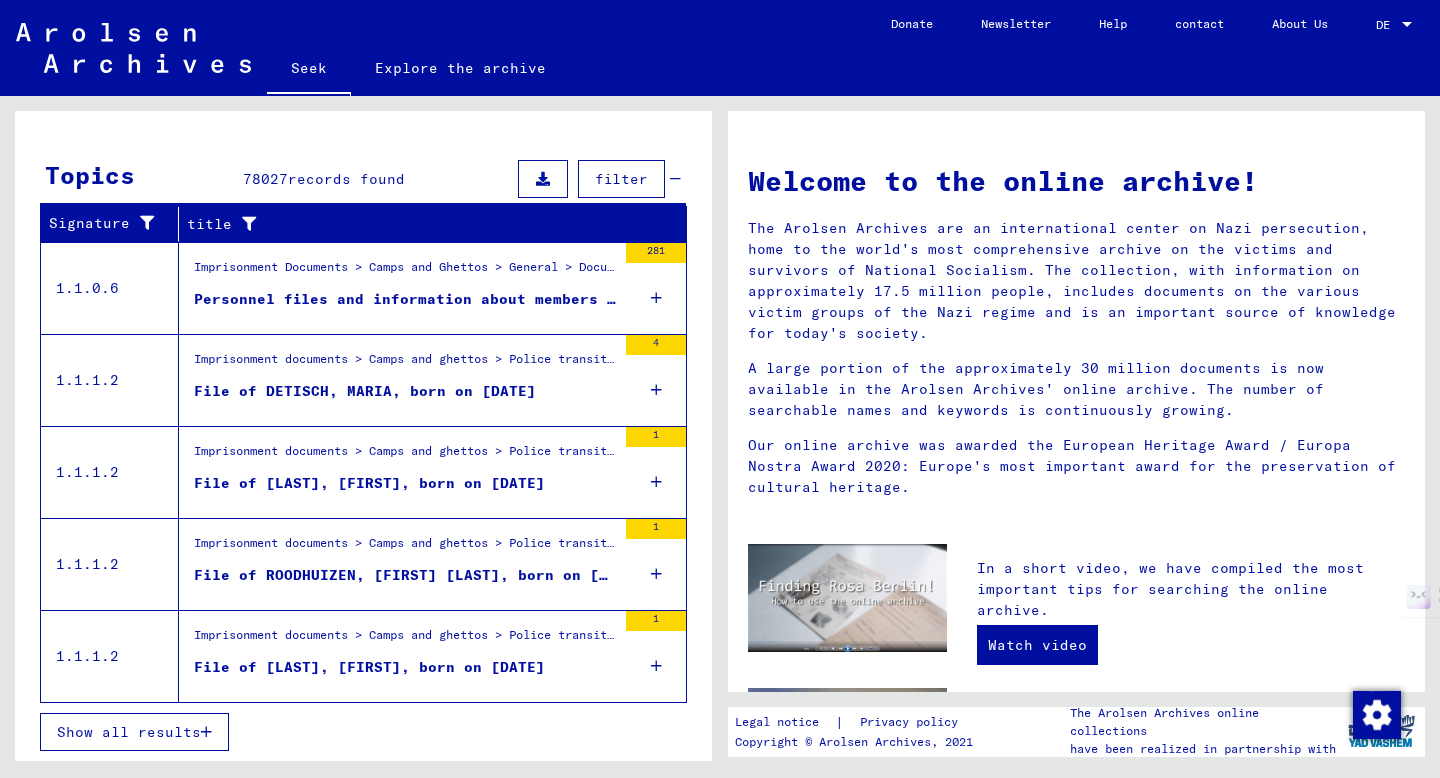 scroll, scrollTop: 0, scrollLeft: 0, axis: both 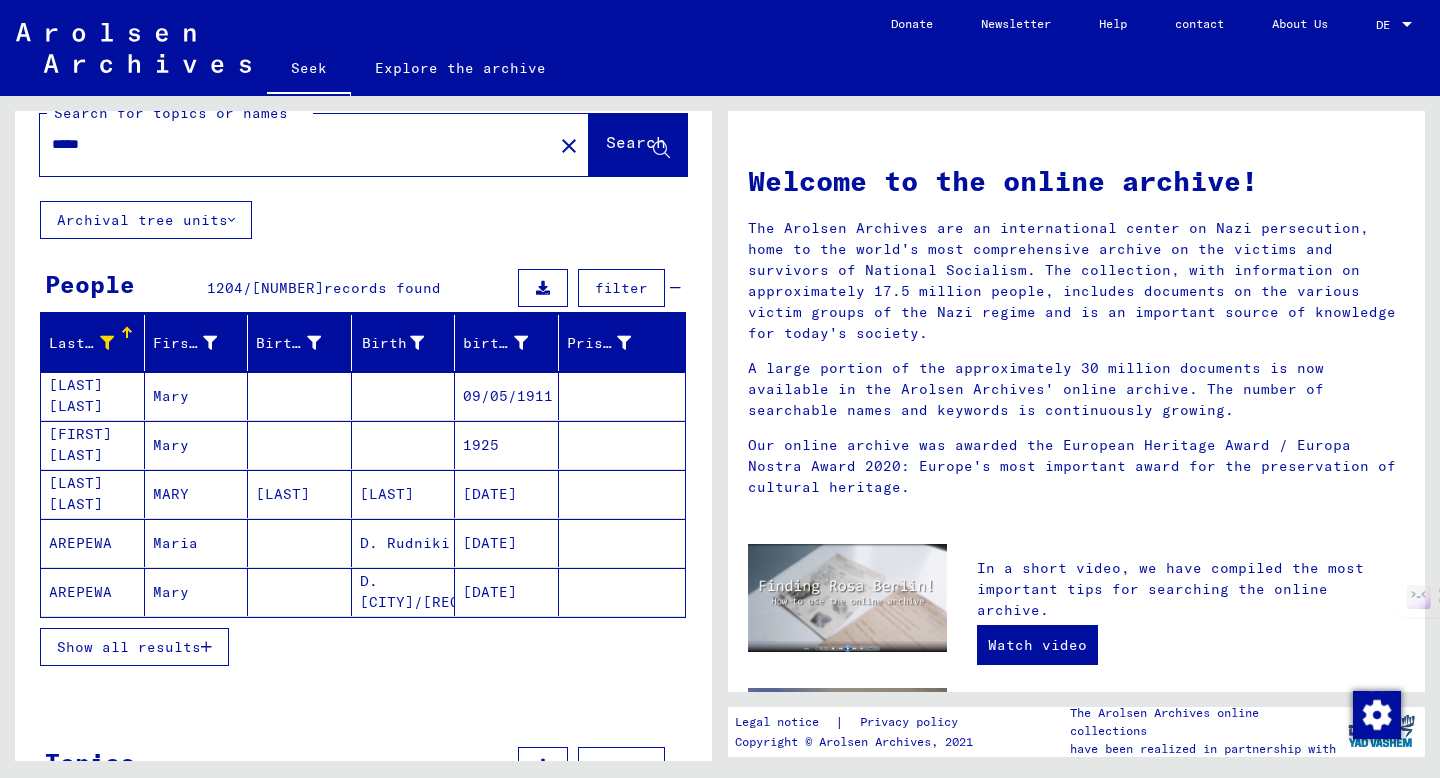 click on "Show all results" at bounding box center (129, 647) 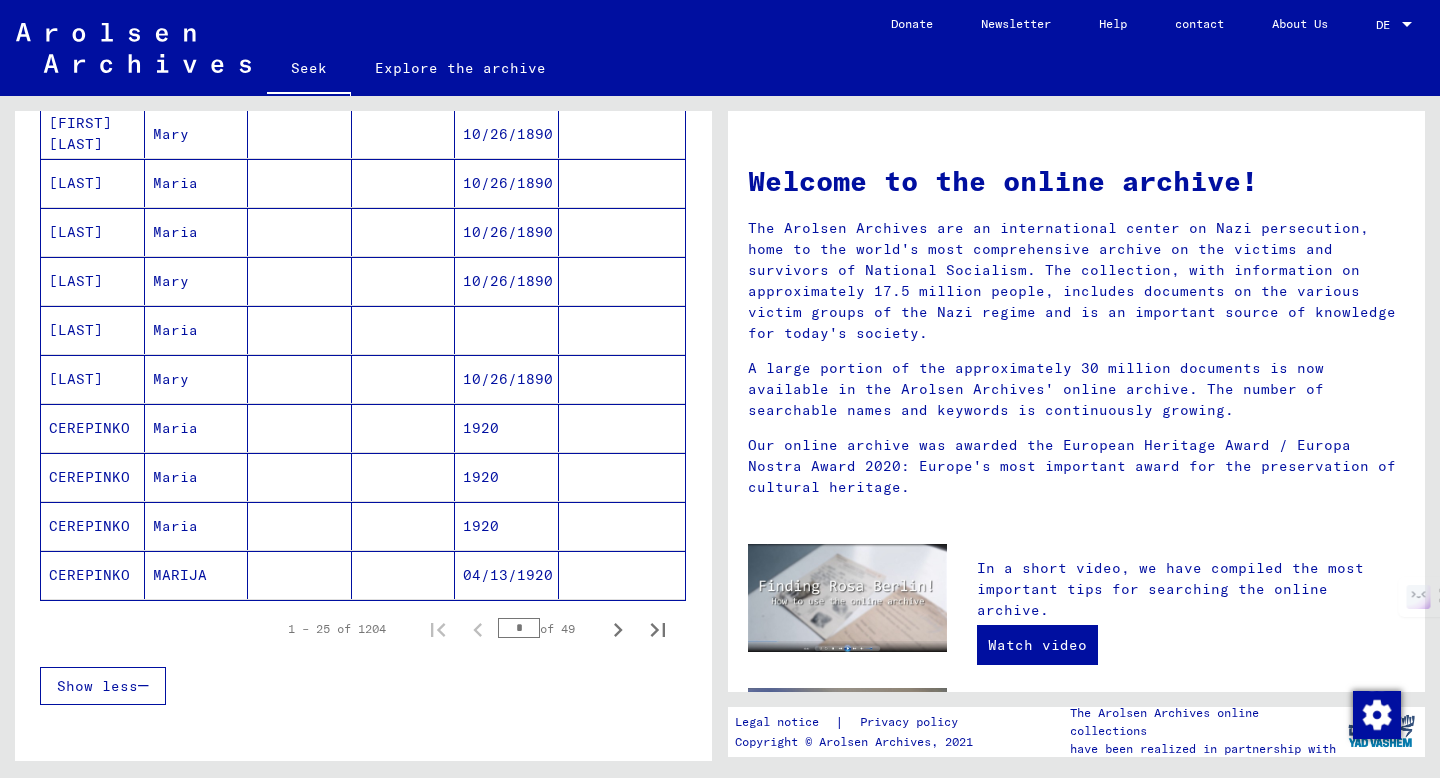 scroll, scrollTop: 1033, scrollLeft: 0, axis: vertical 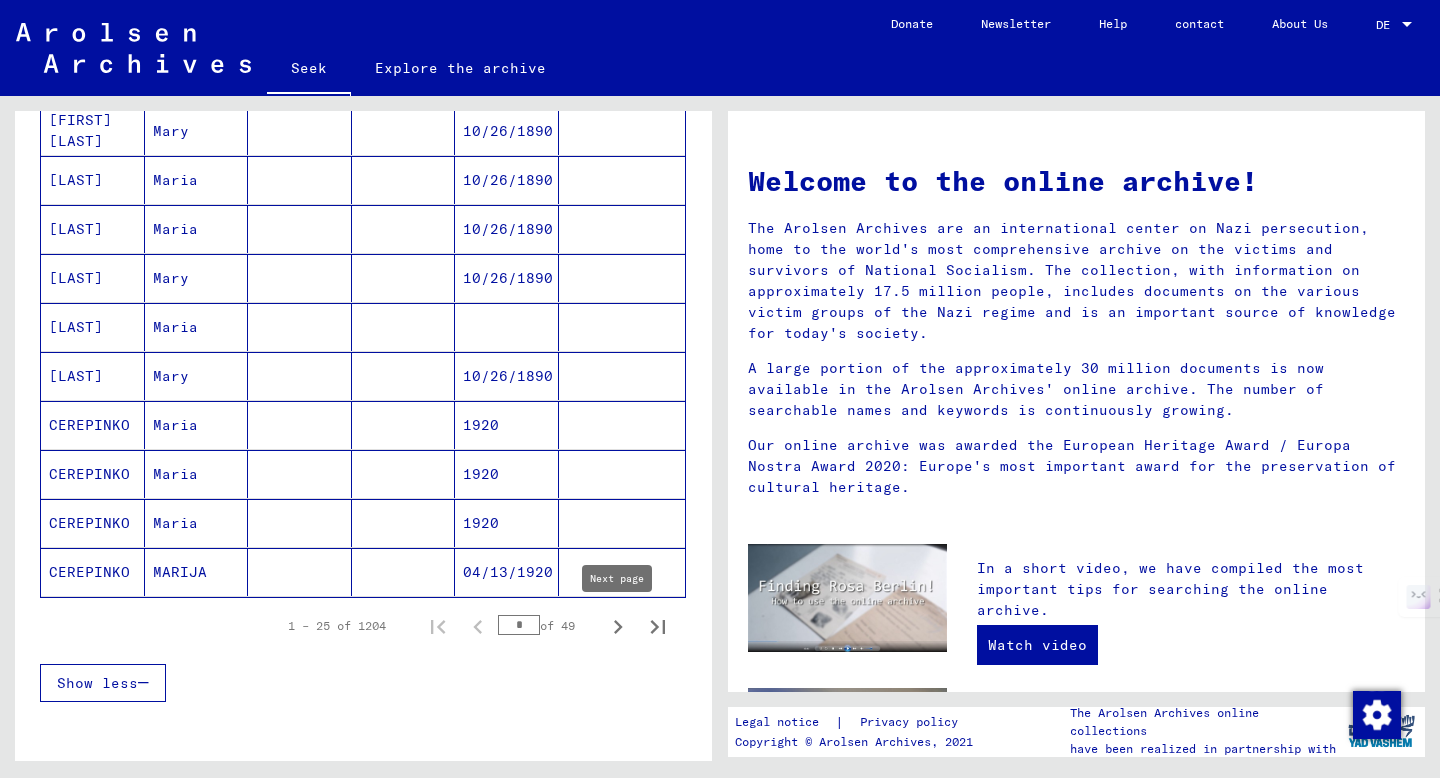 click 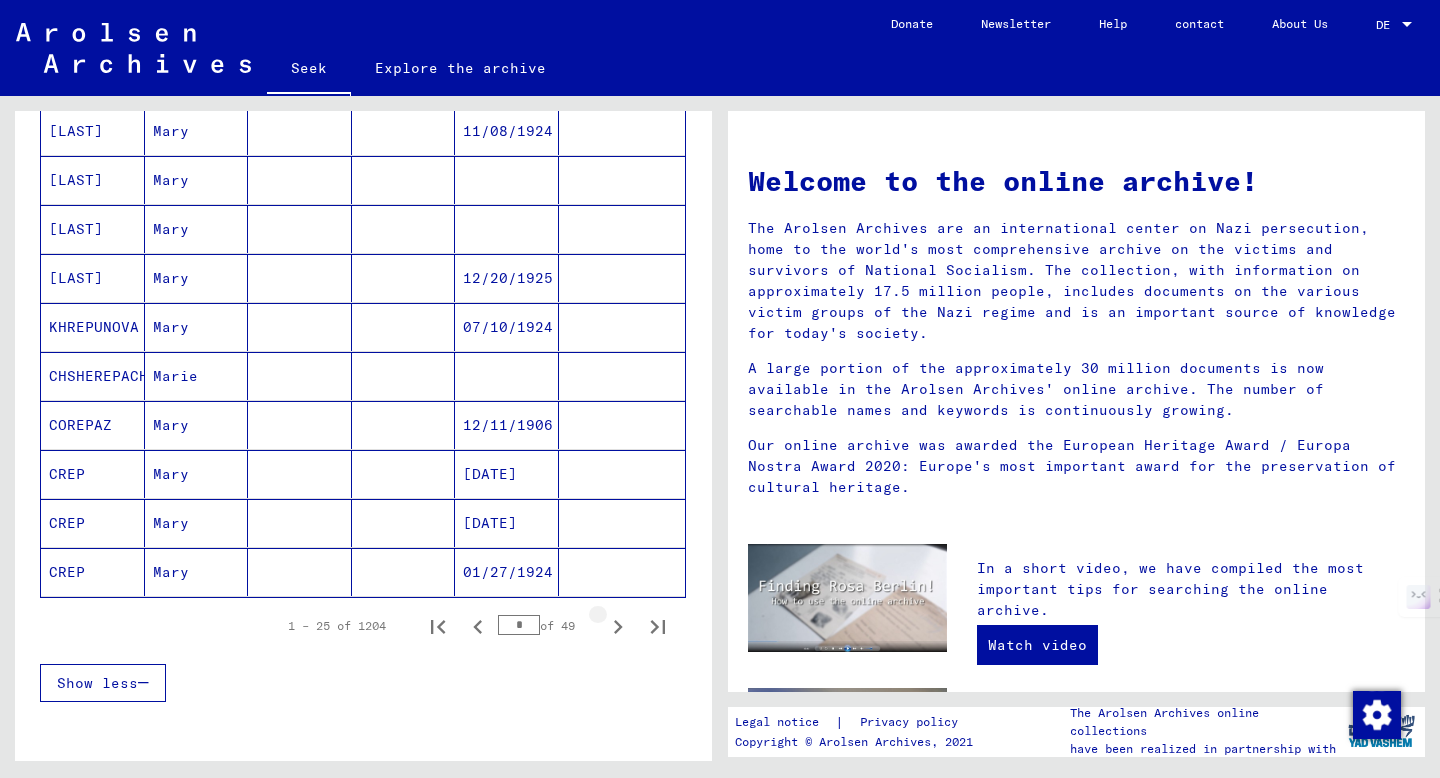 click 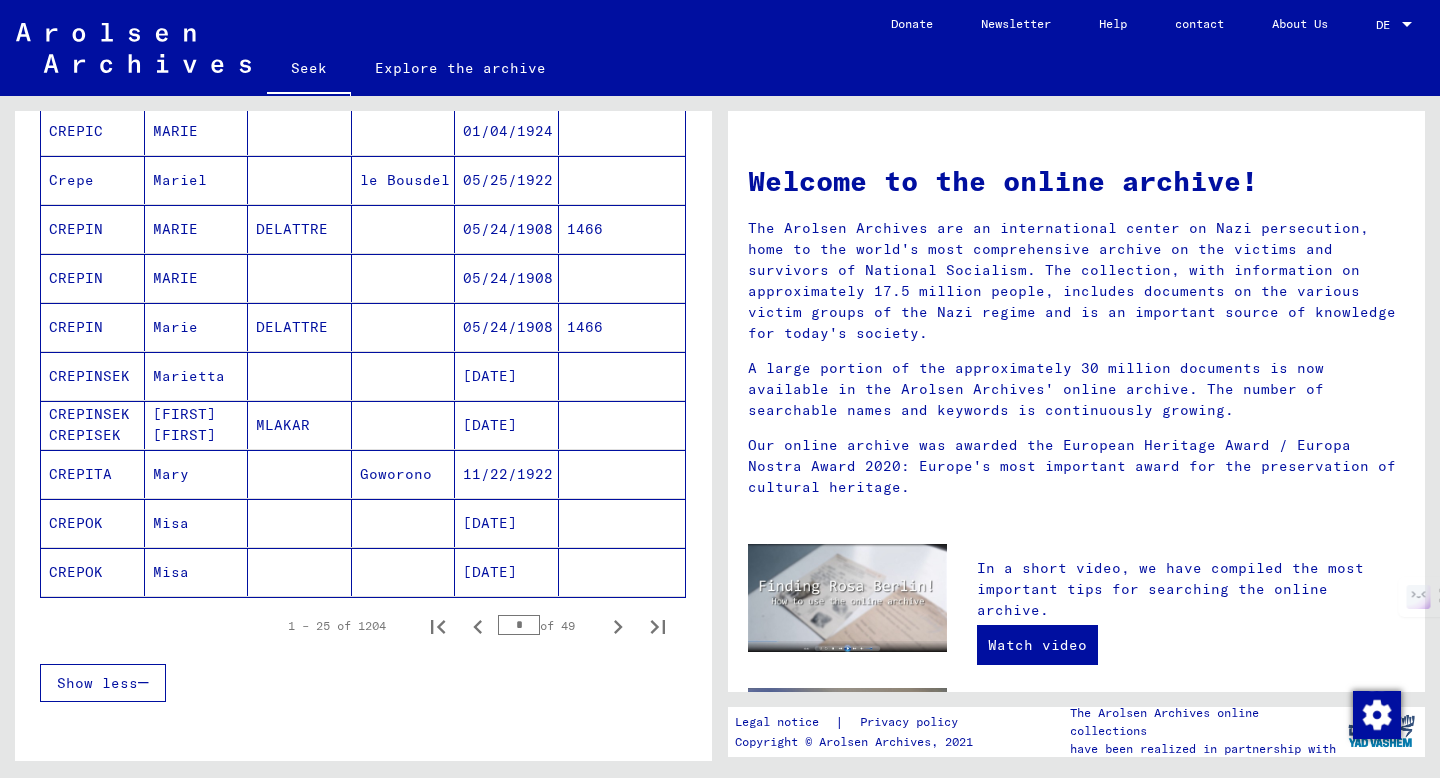 click 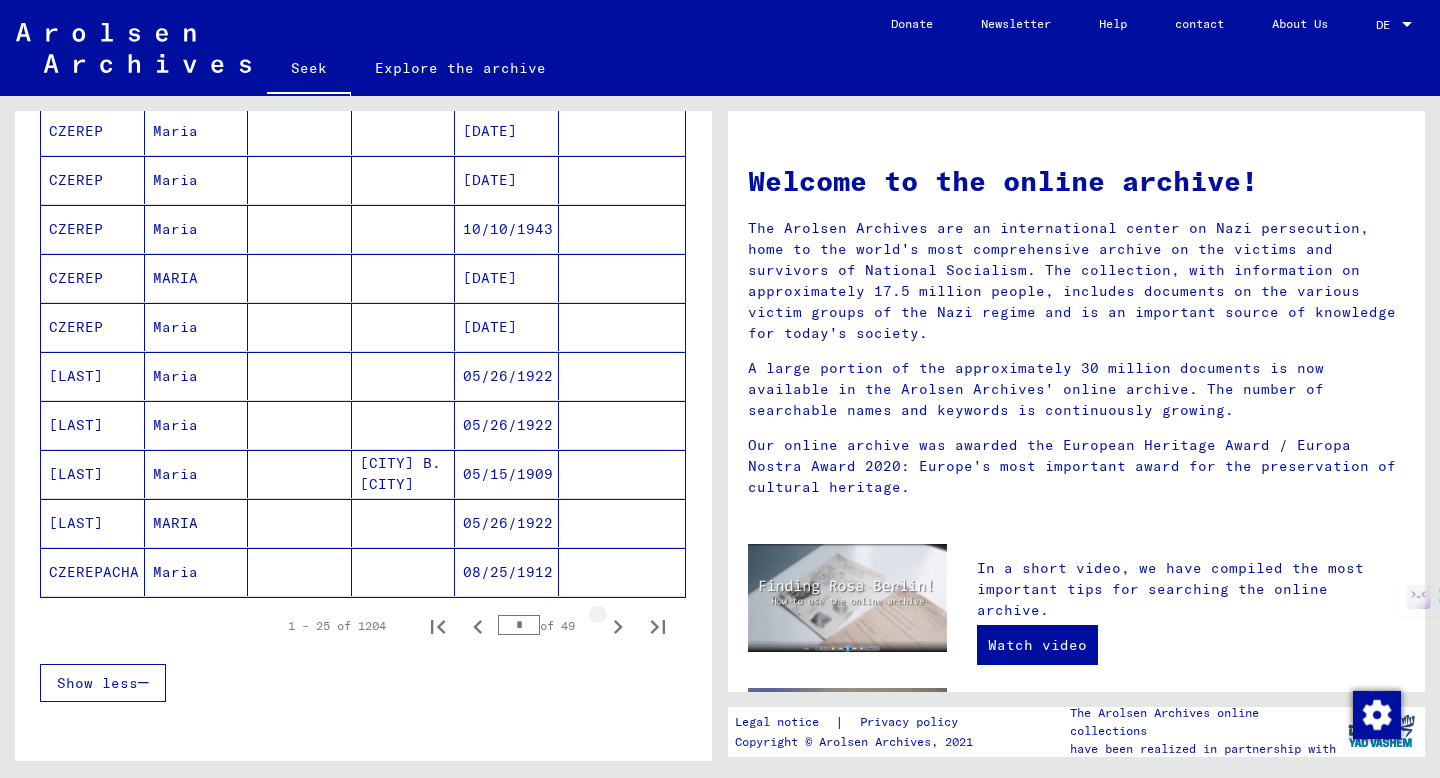 click 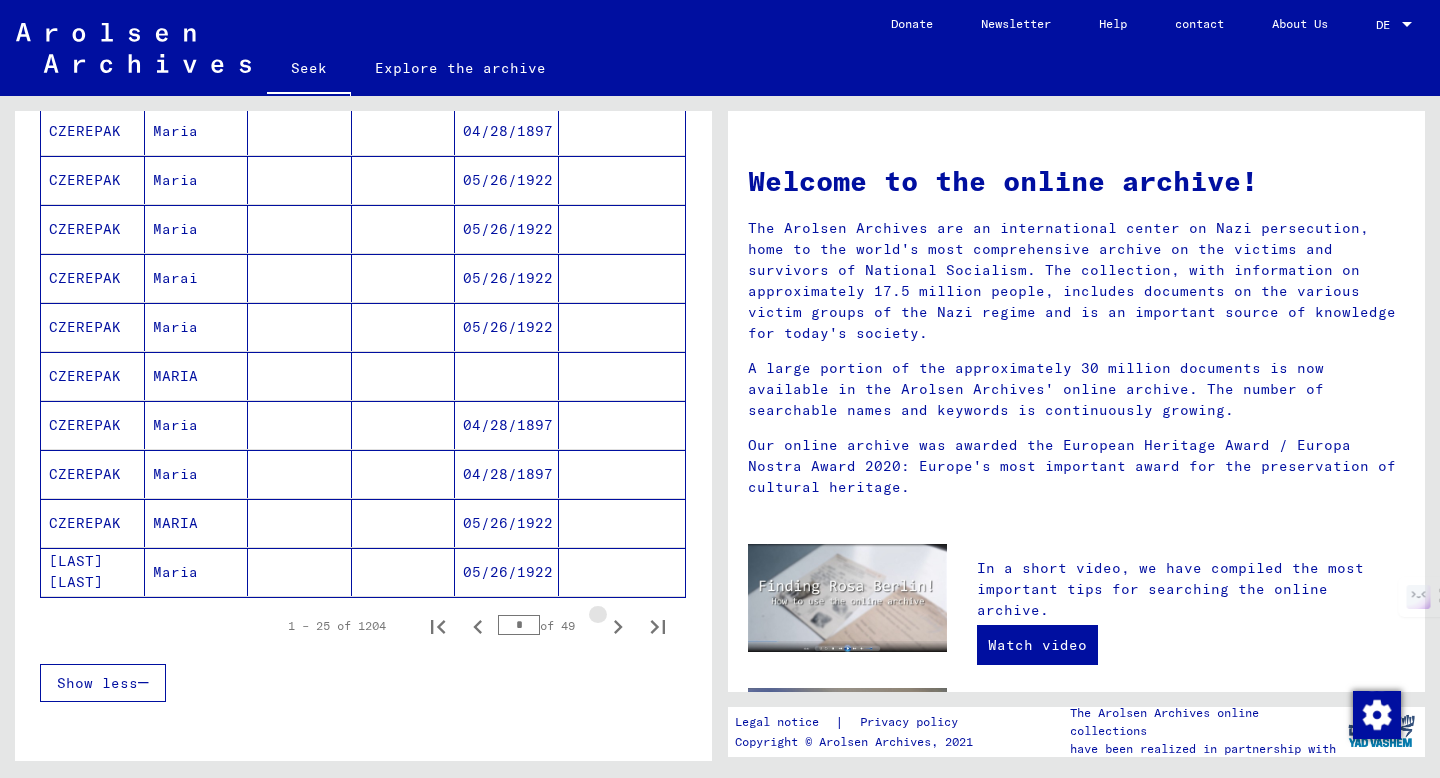 click 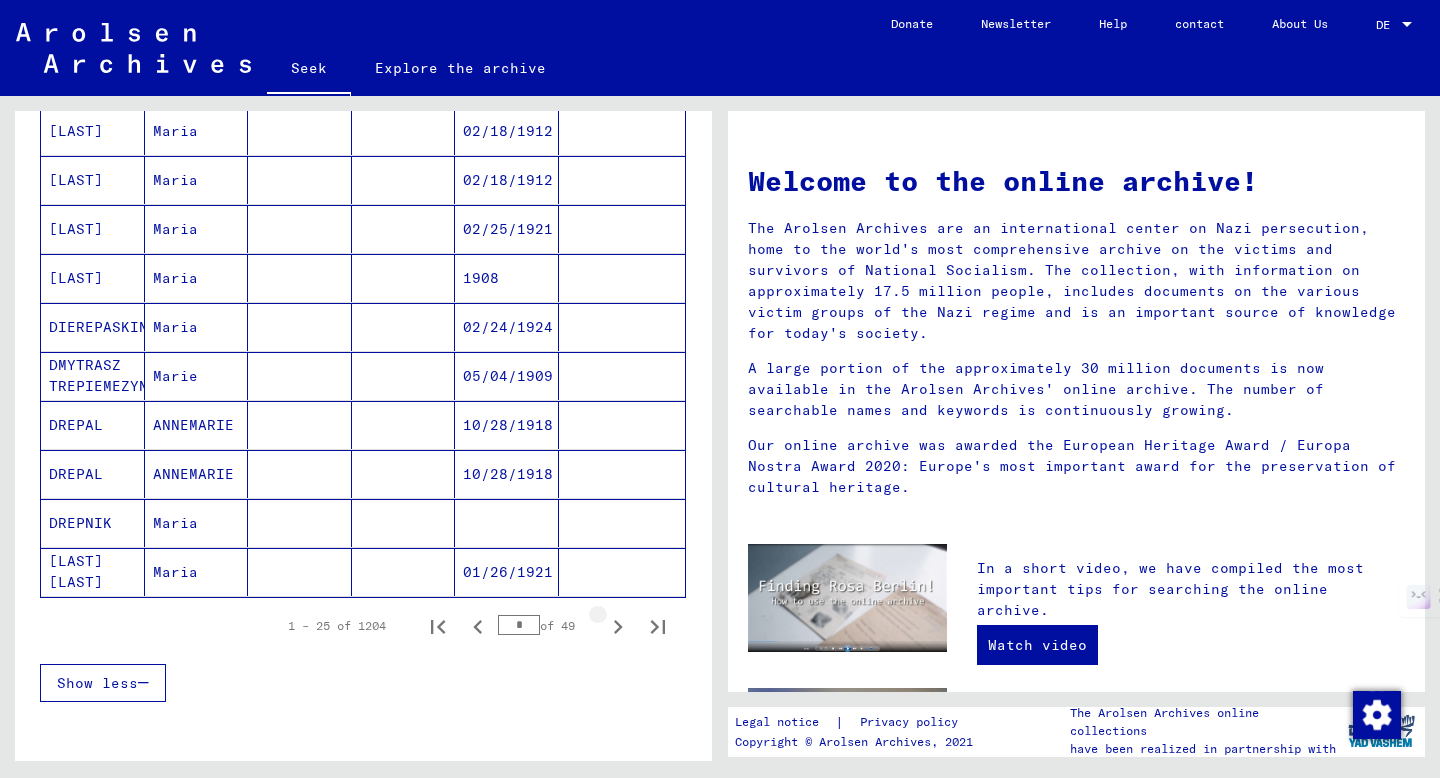 click 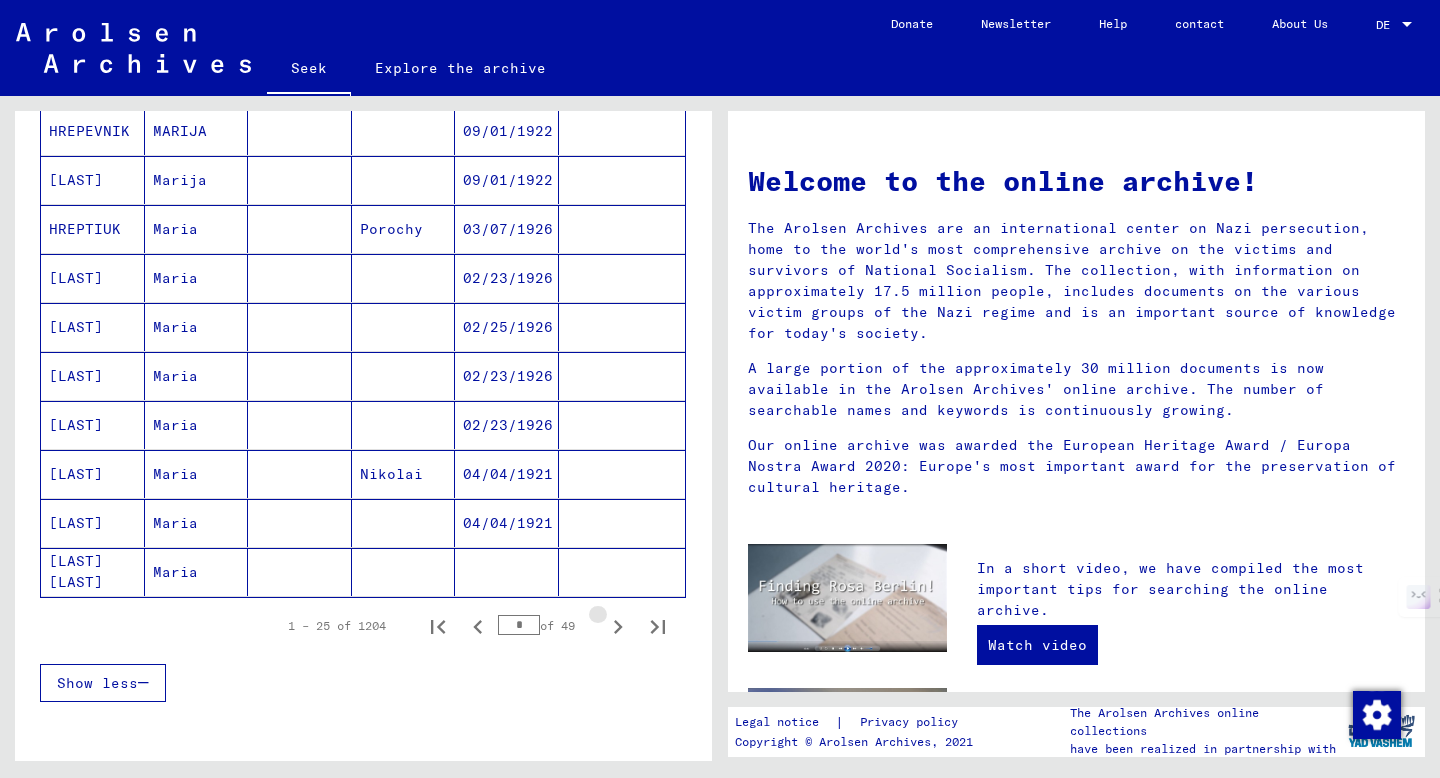 click 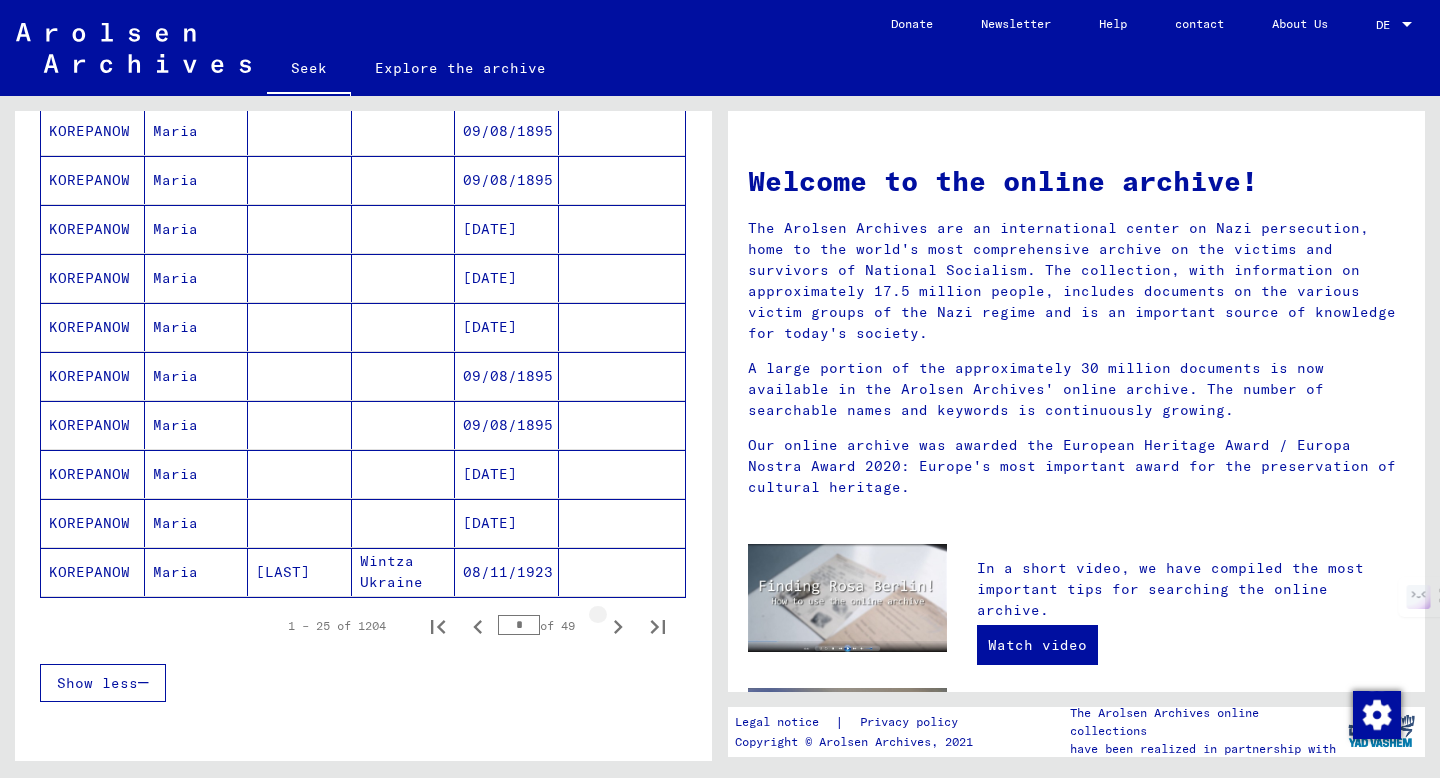 click 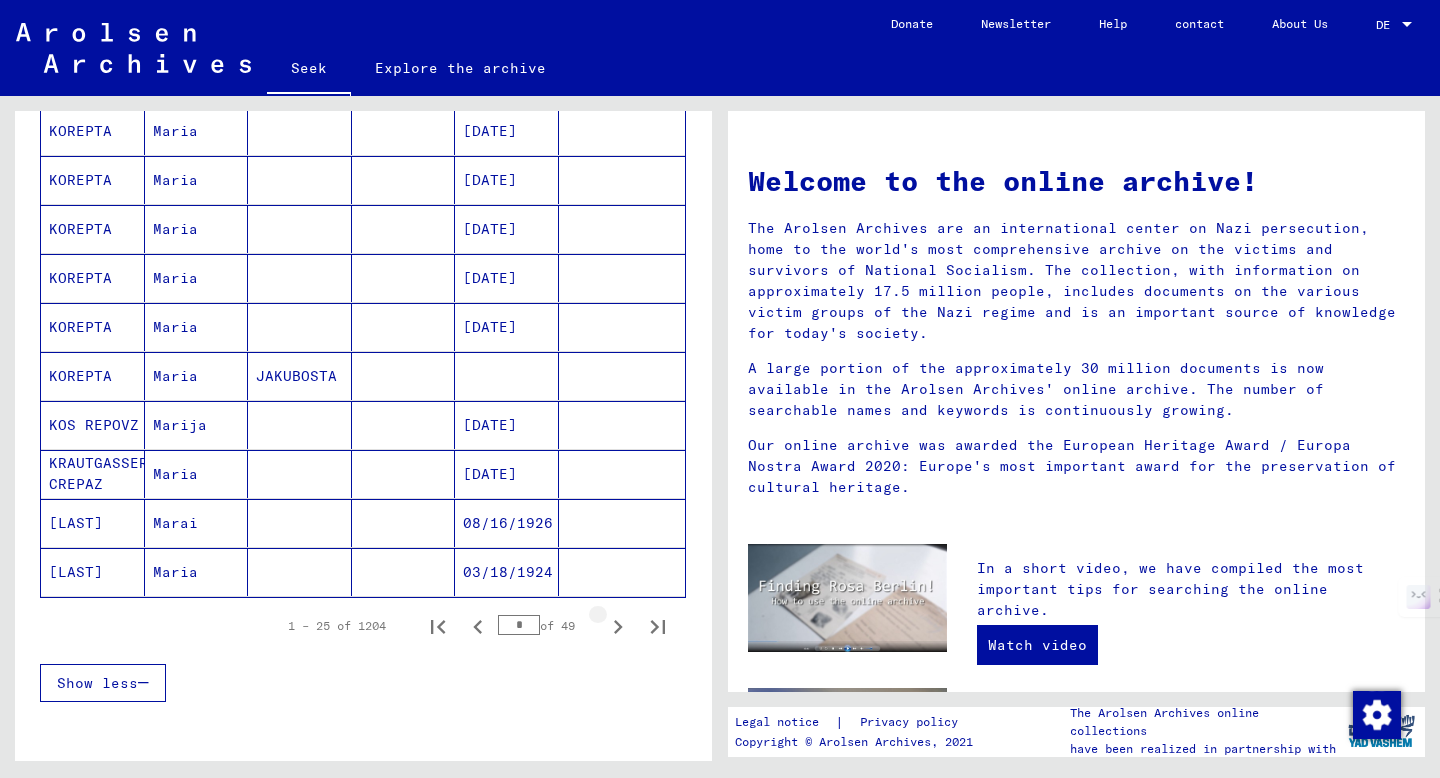 click 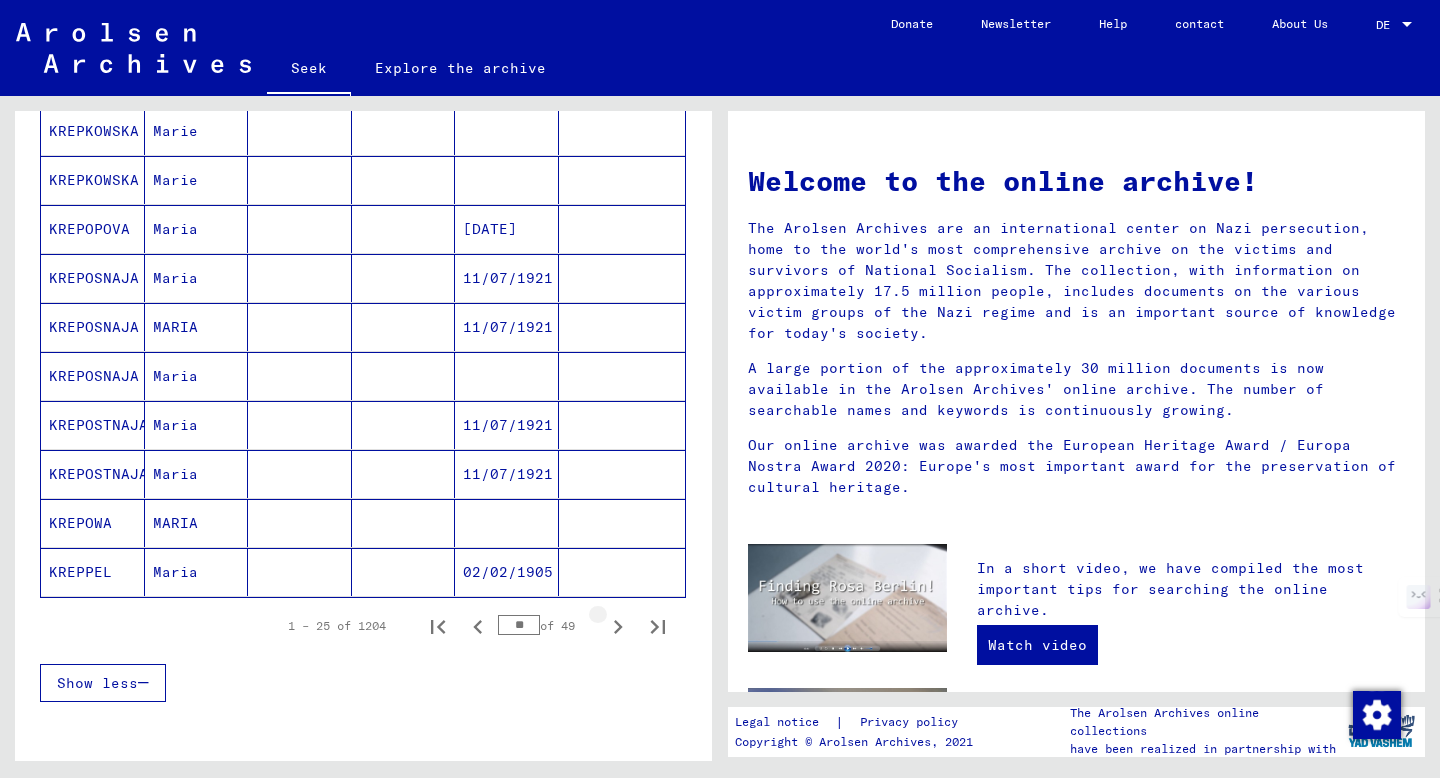 click 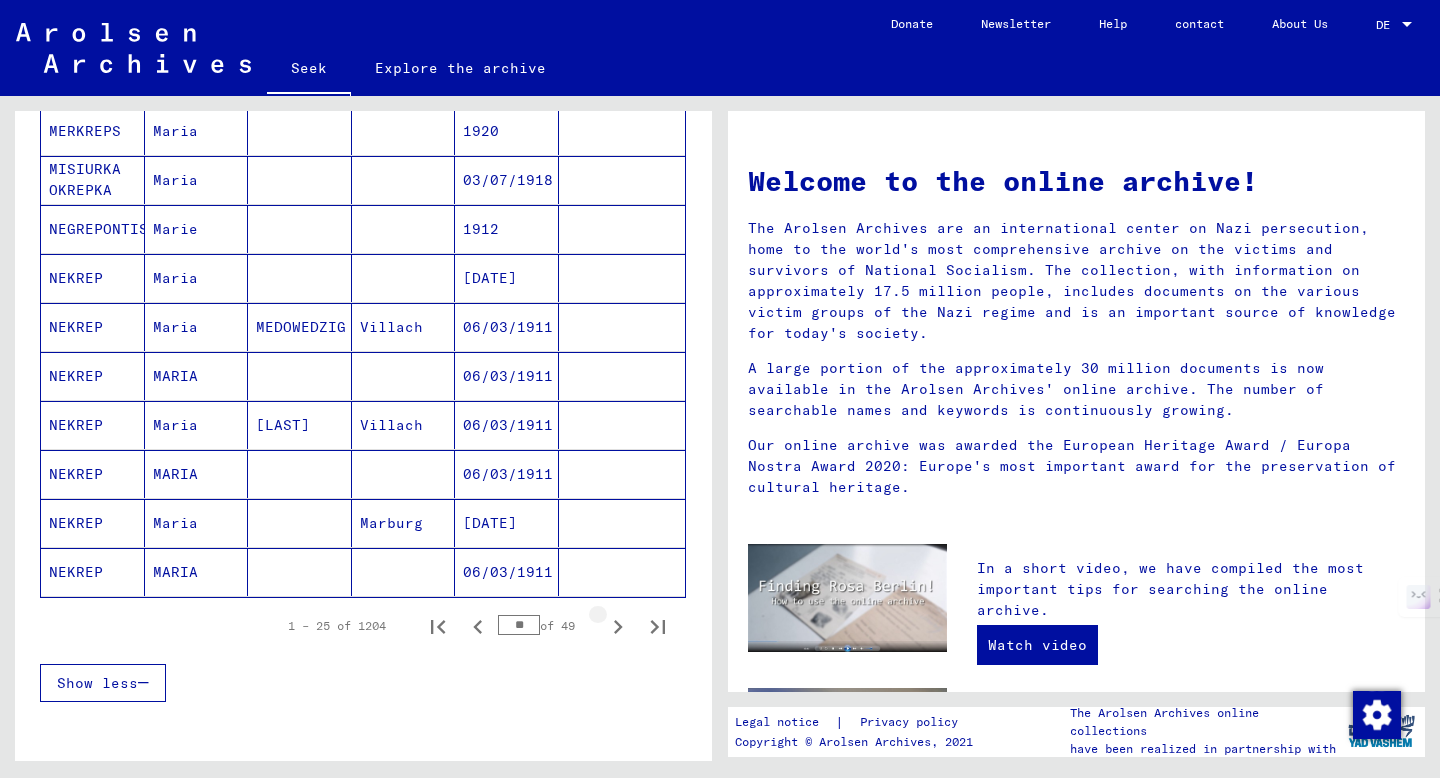 click 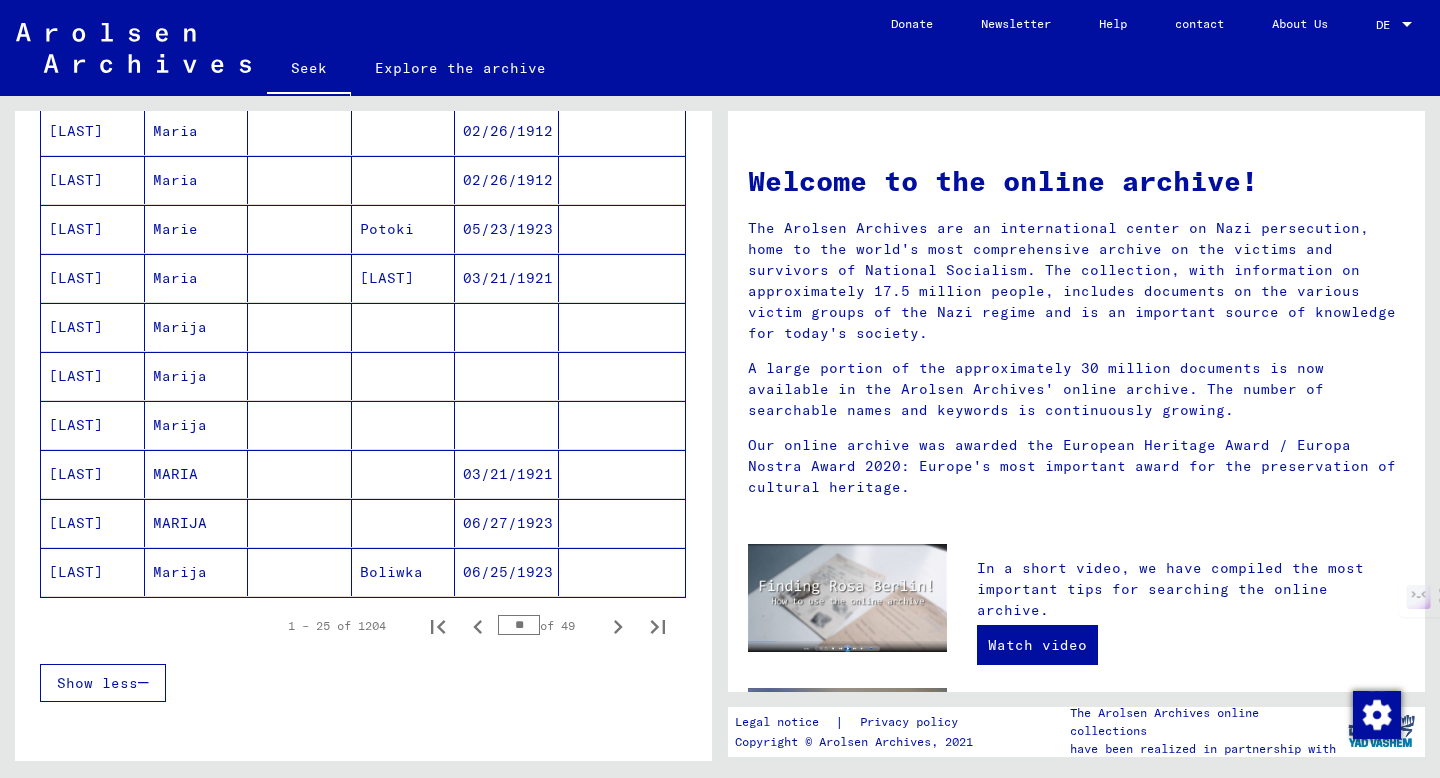 click 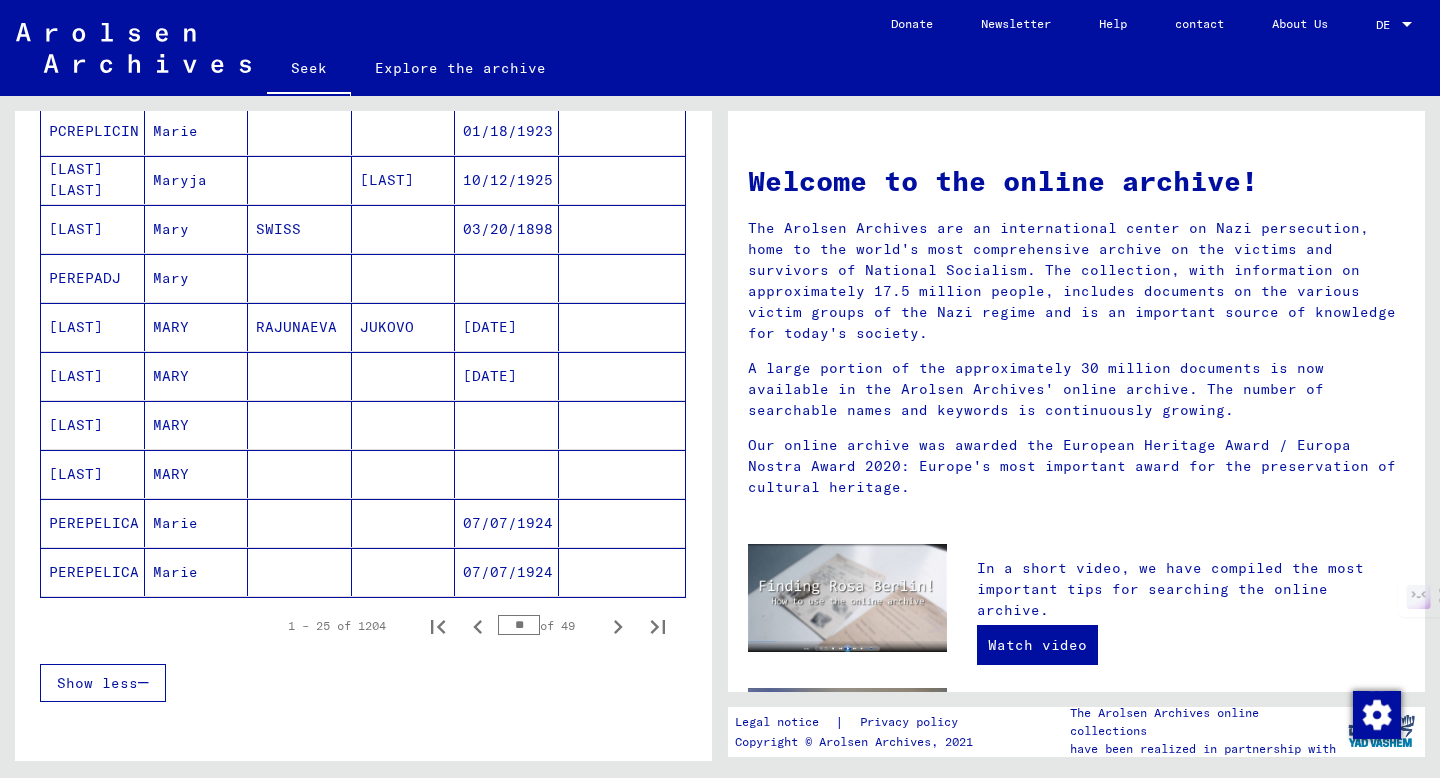 click 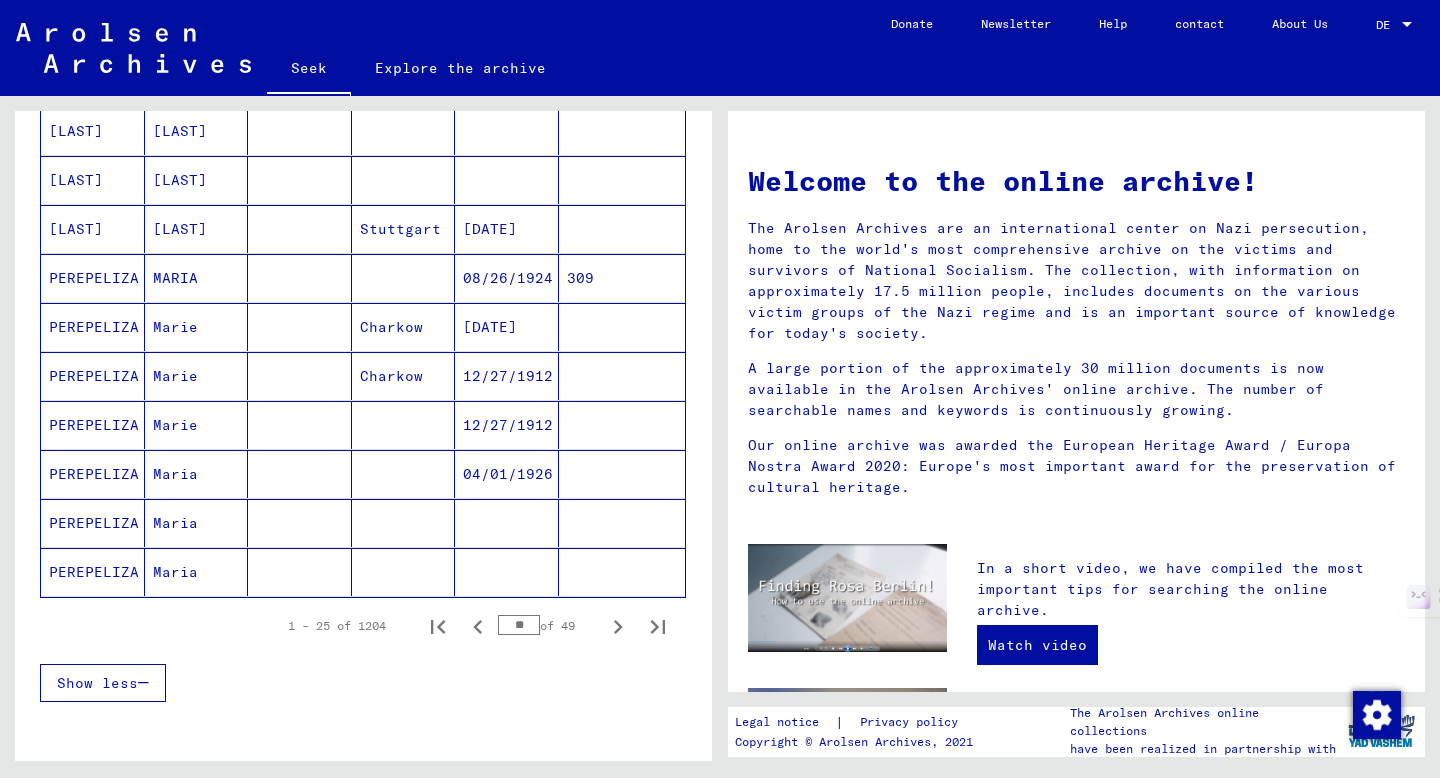 click 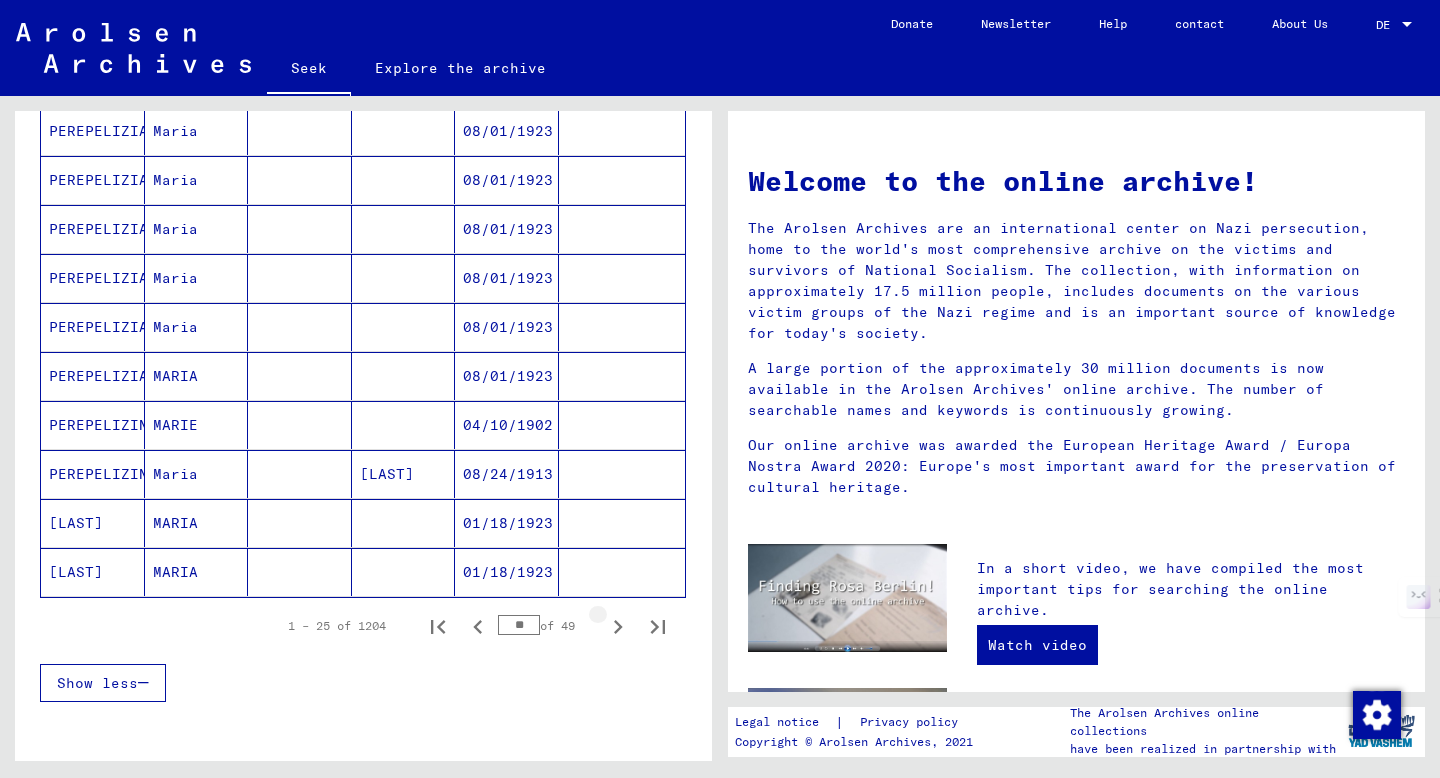click 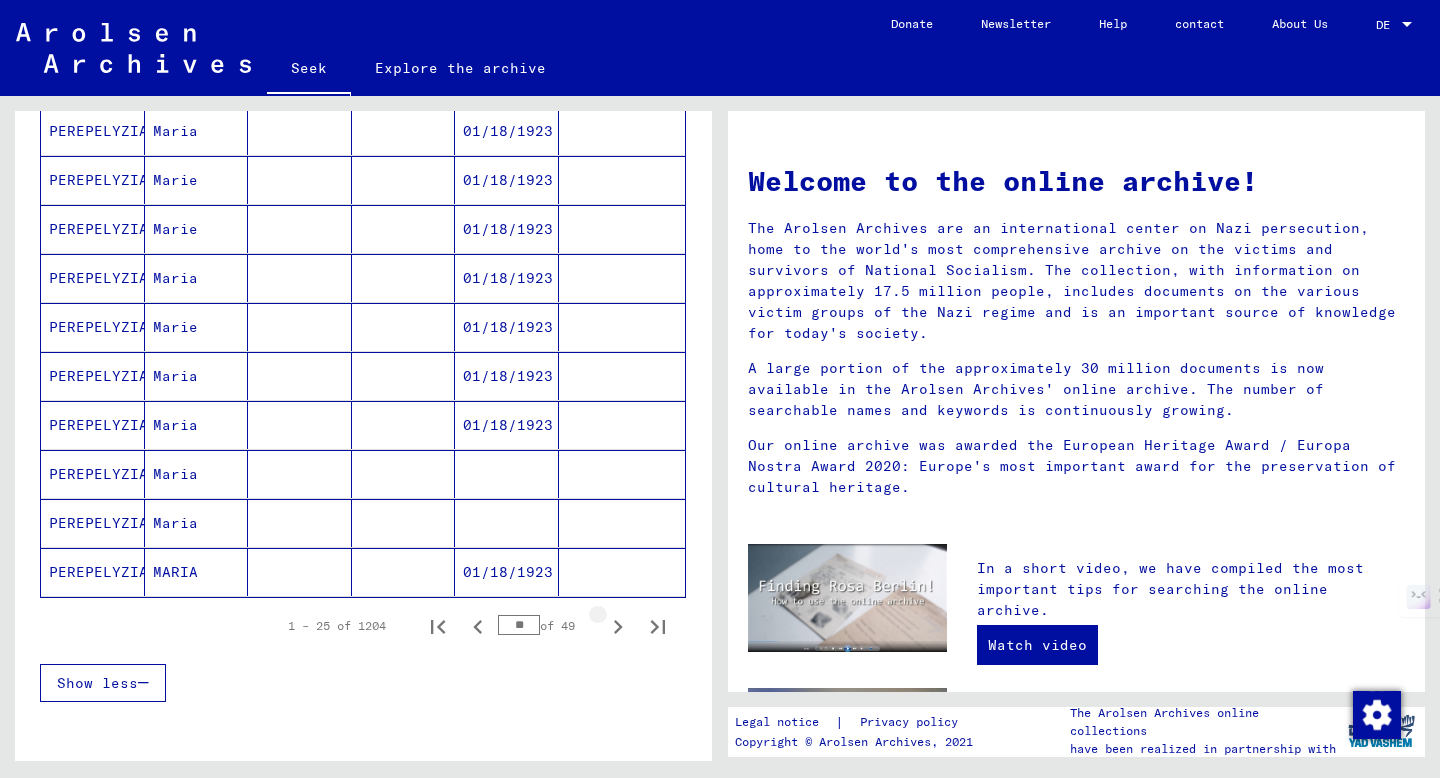 click 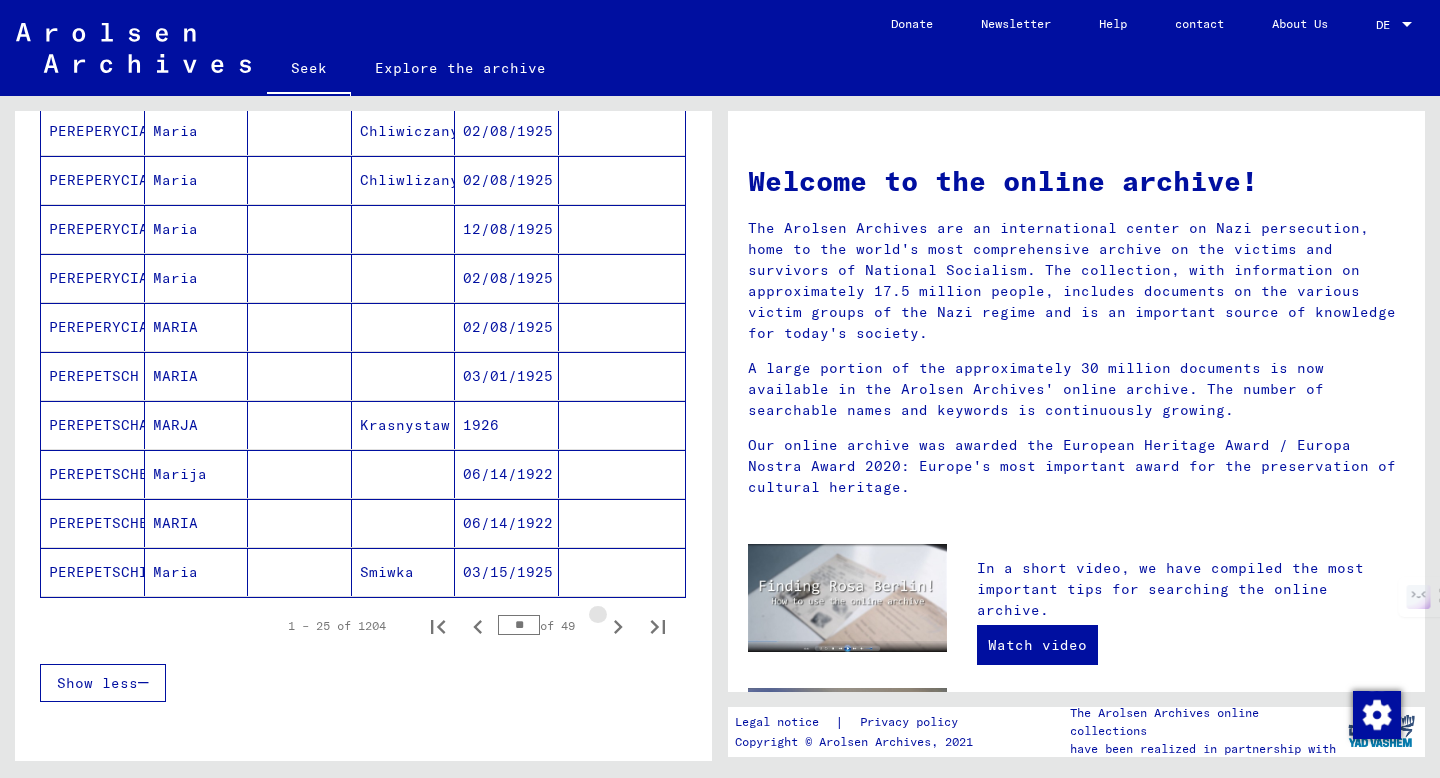 click 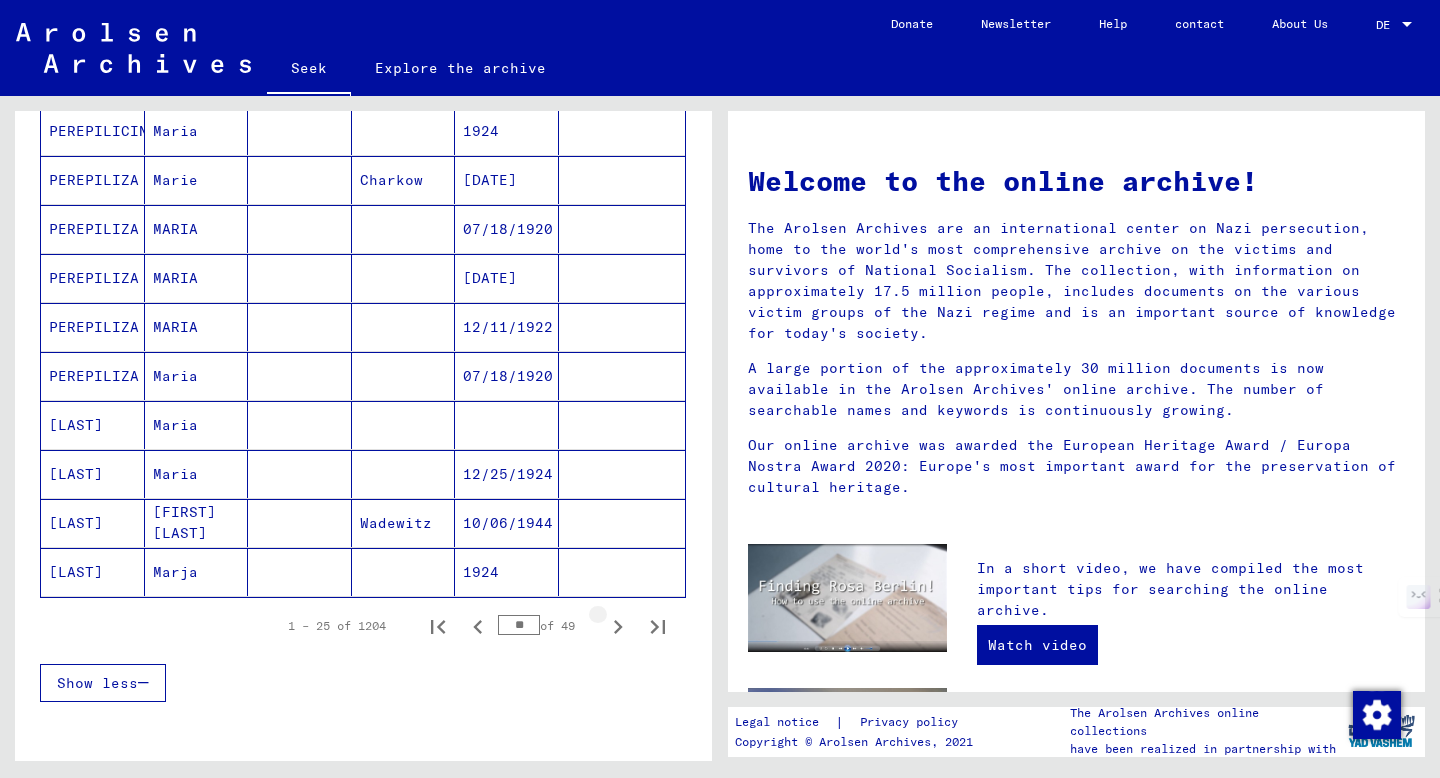 click 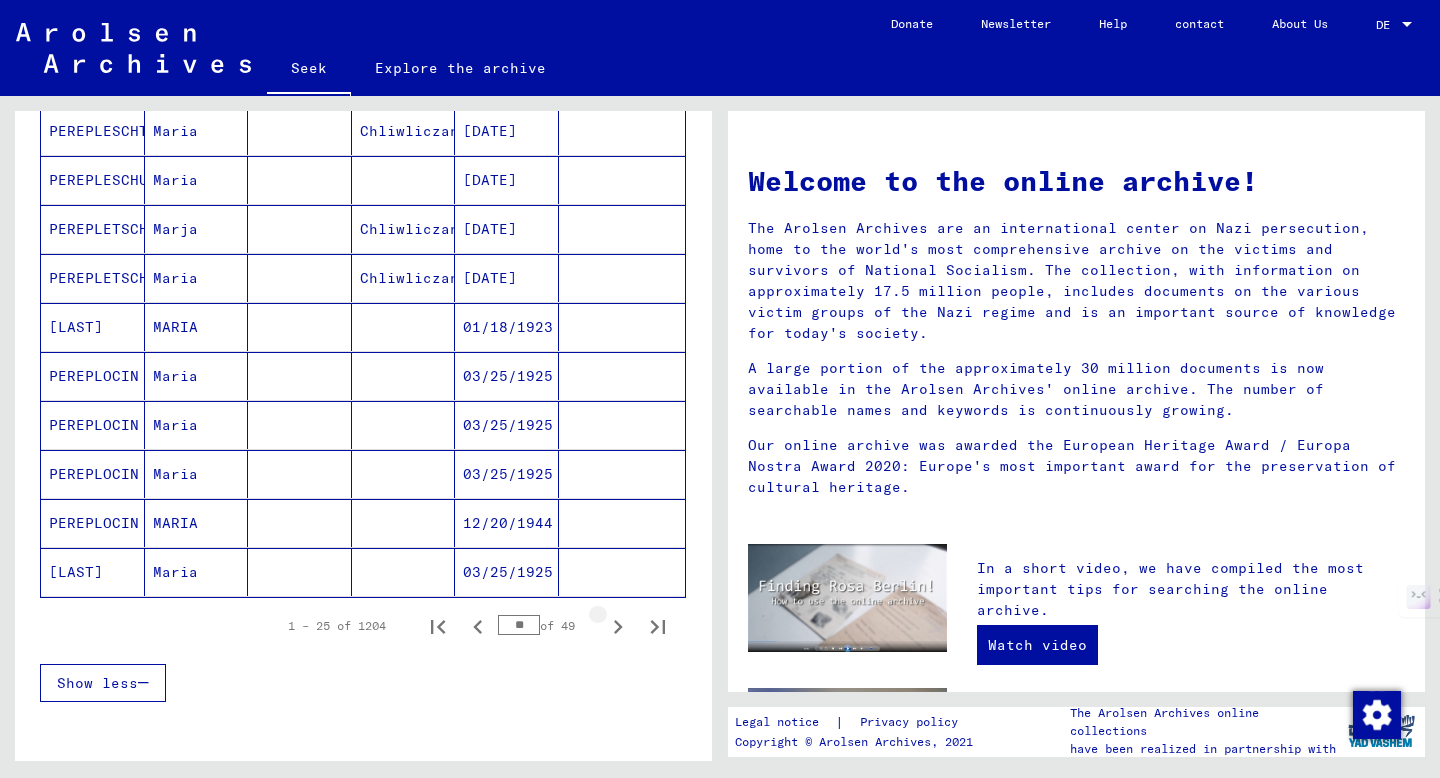 click 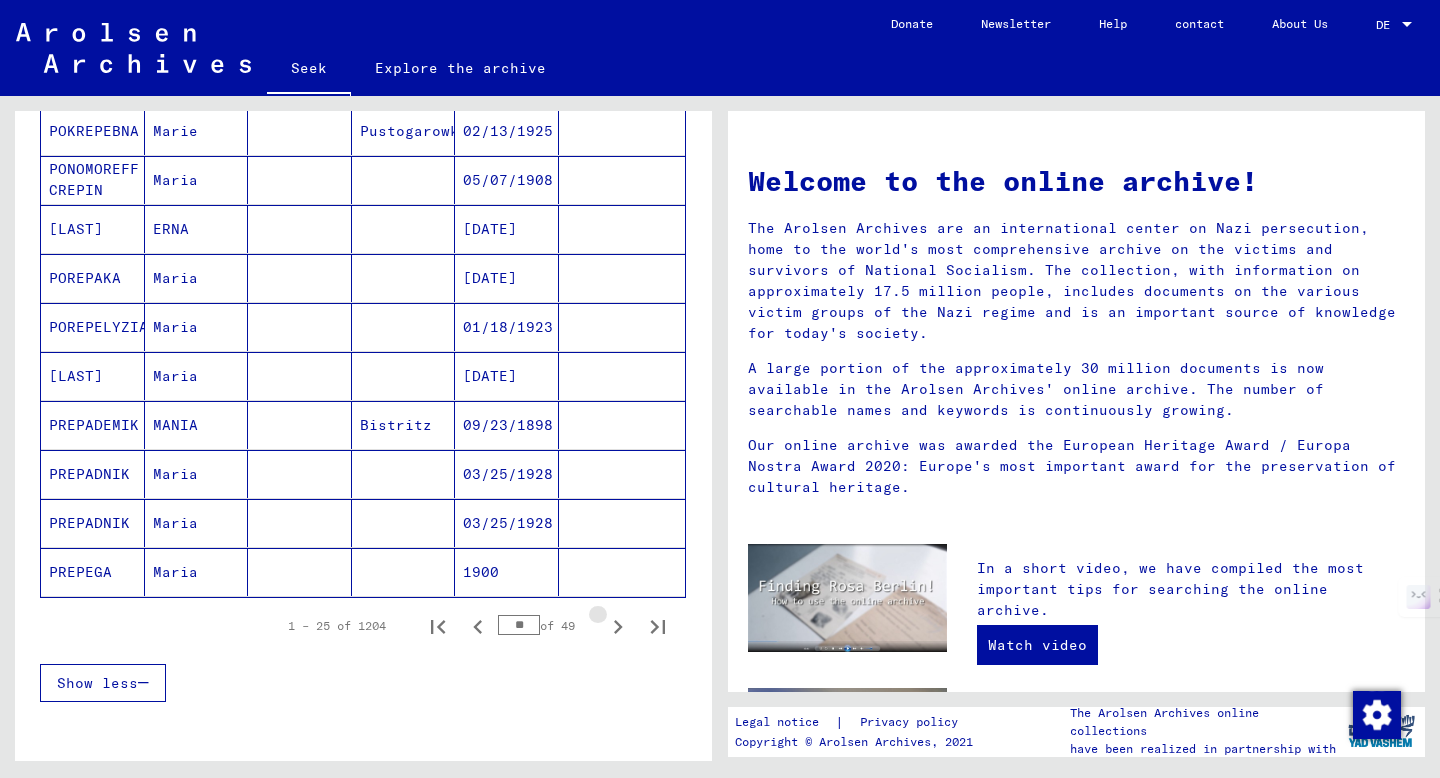 click 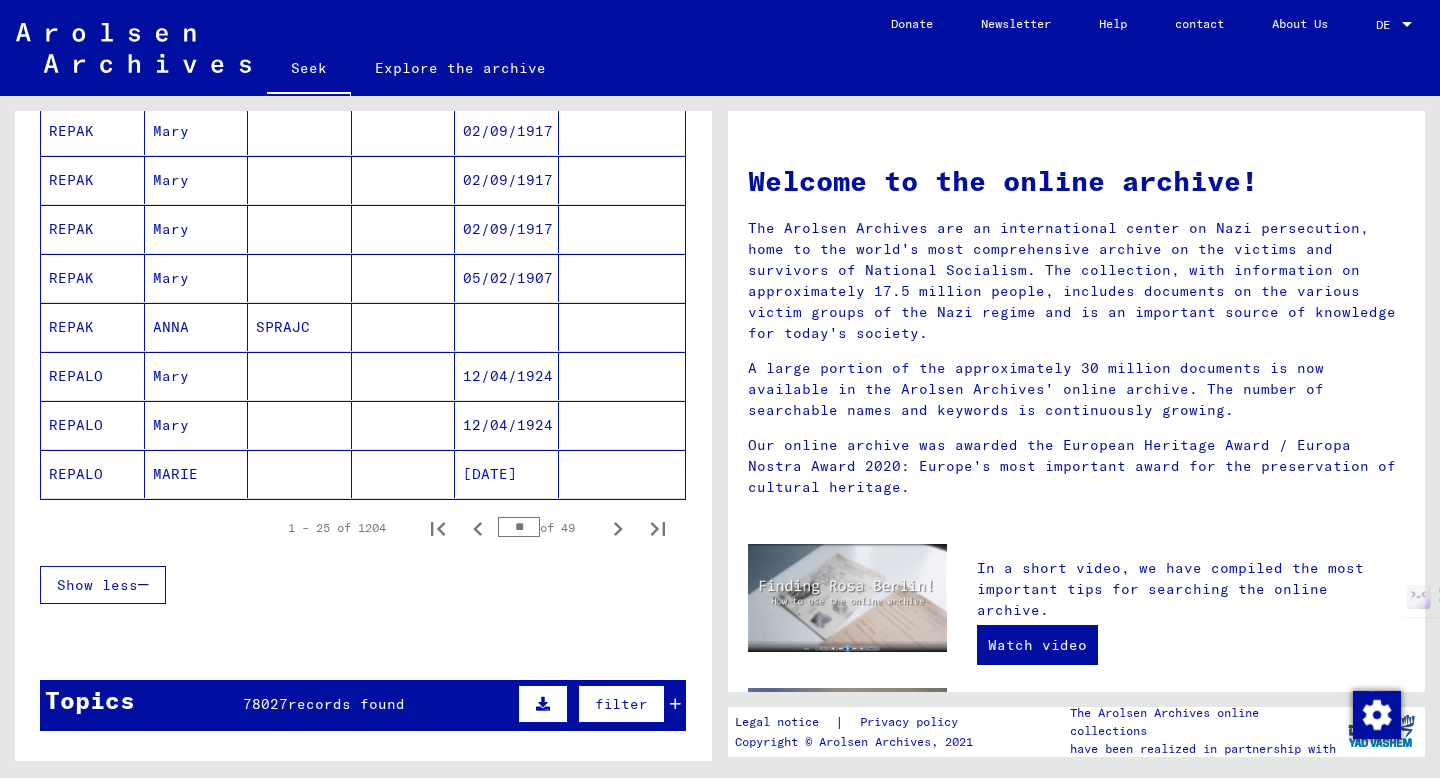 scroll, scrollTop: 1133, scrollLeft: 0, axis: vertical 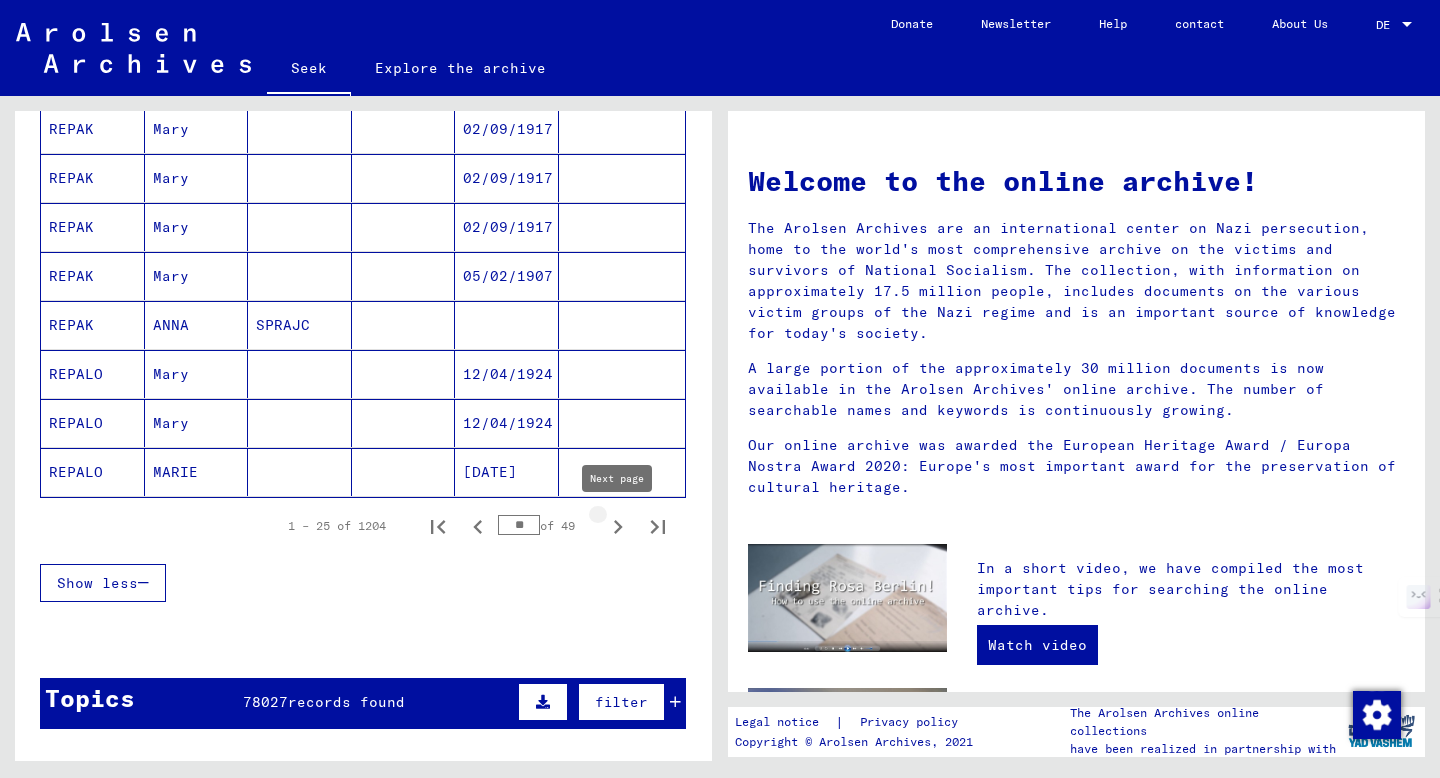 click 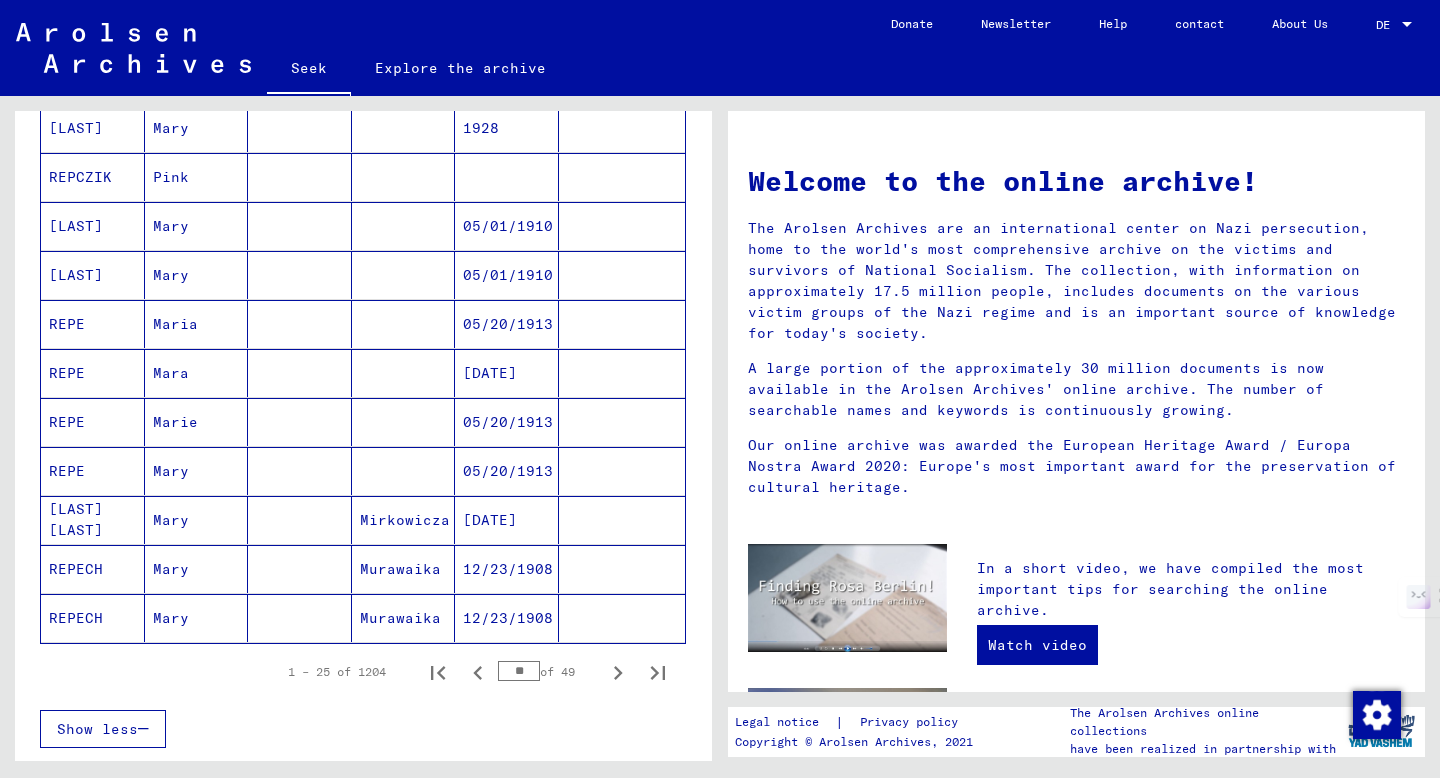 scroll, scrollTop: 1077, scrollLeft: 0, axis: vertical 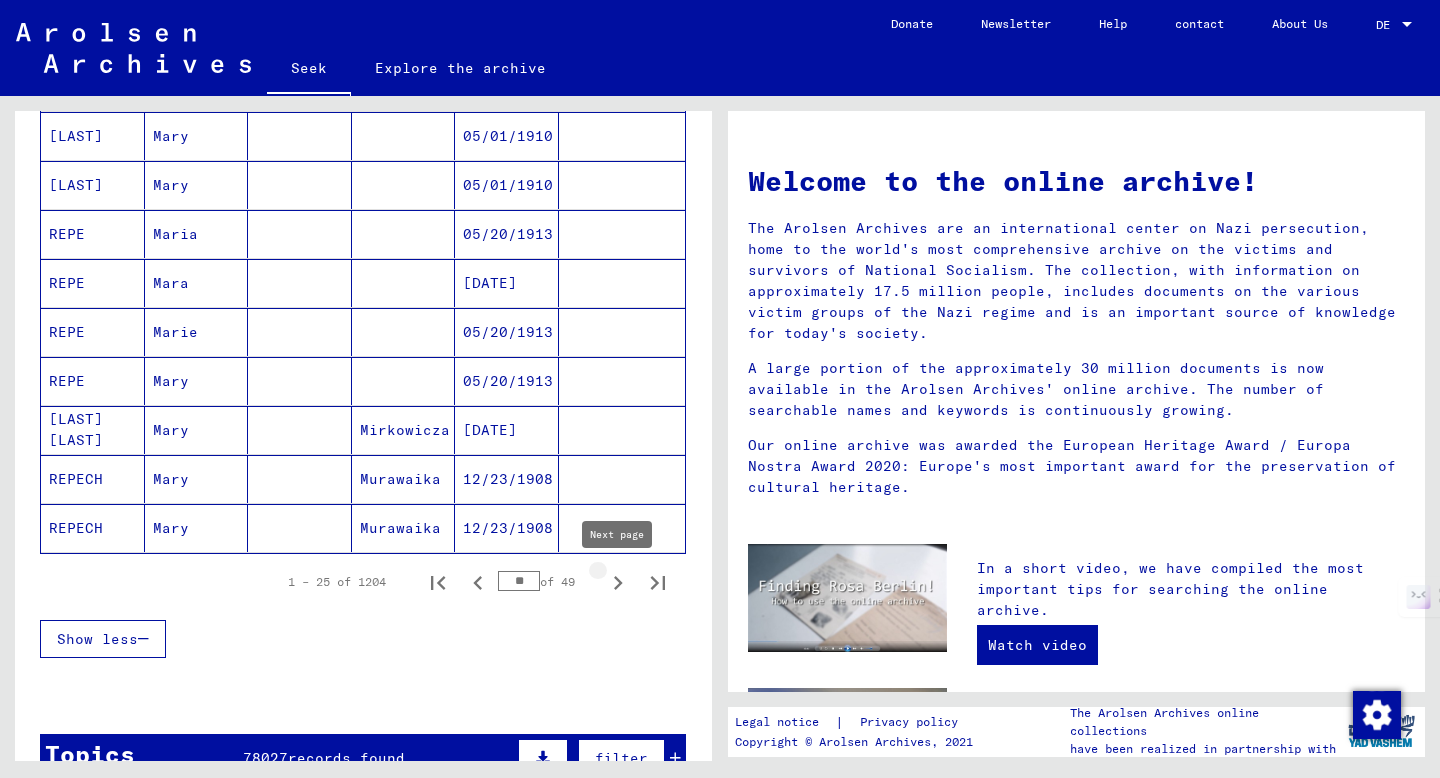 click 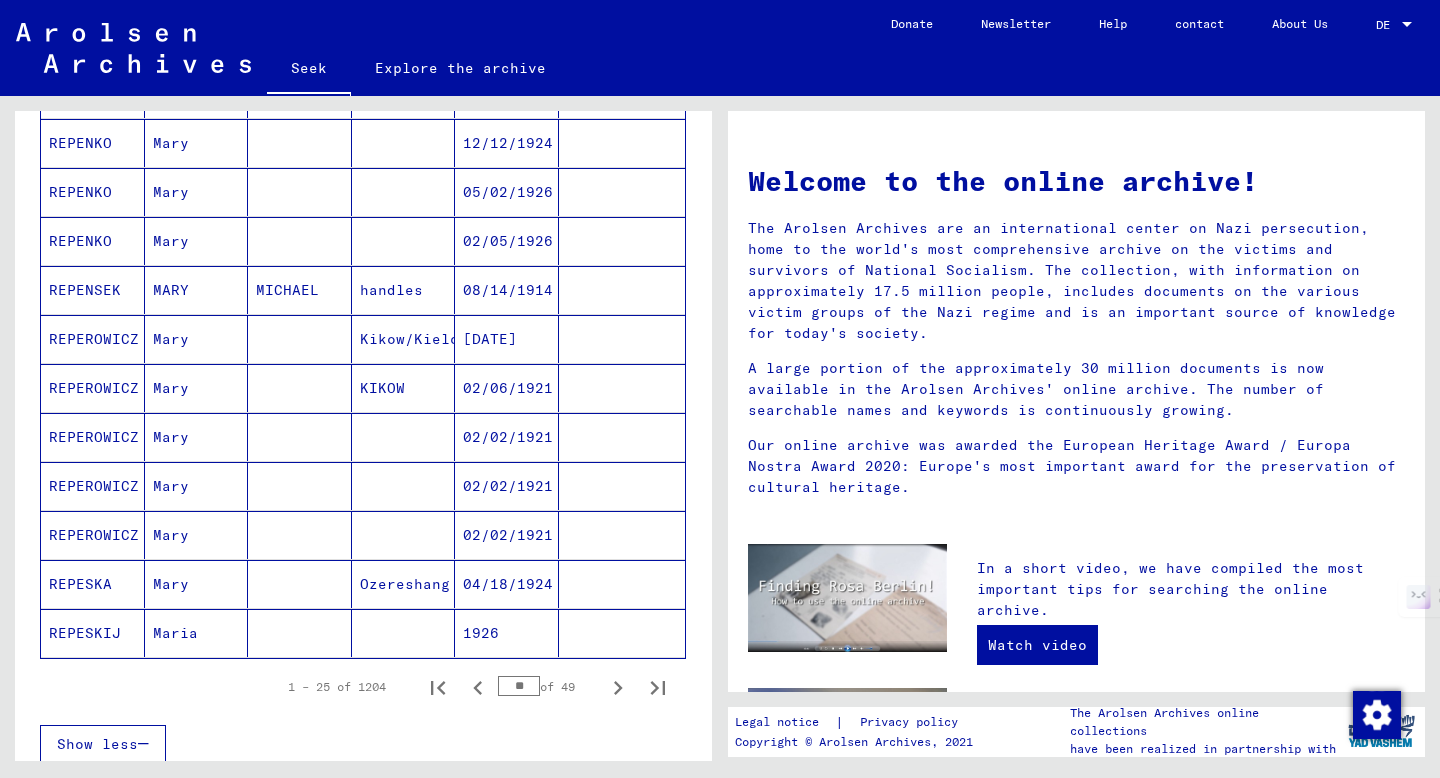 scroll, scrollTop: 974, scrollLeft: 0, axis: vertical 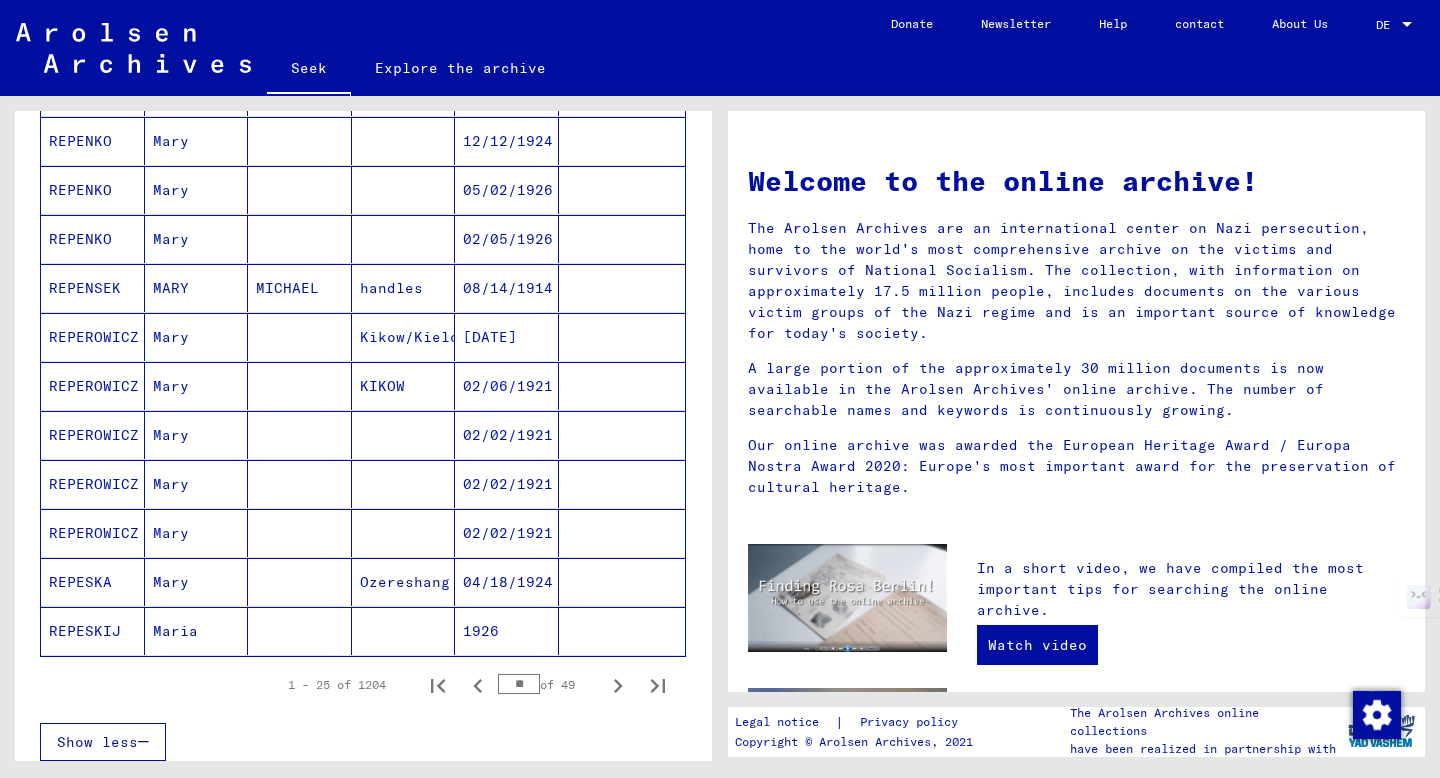 click on "04/18/1924" at bounding box center [481, 631] 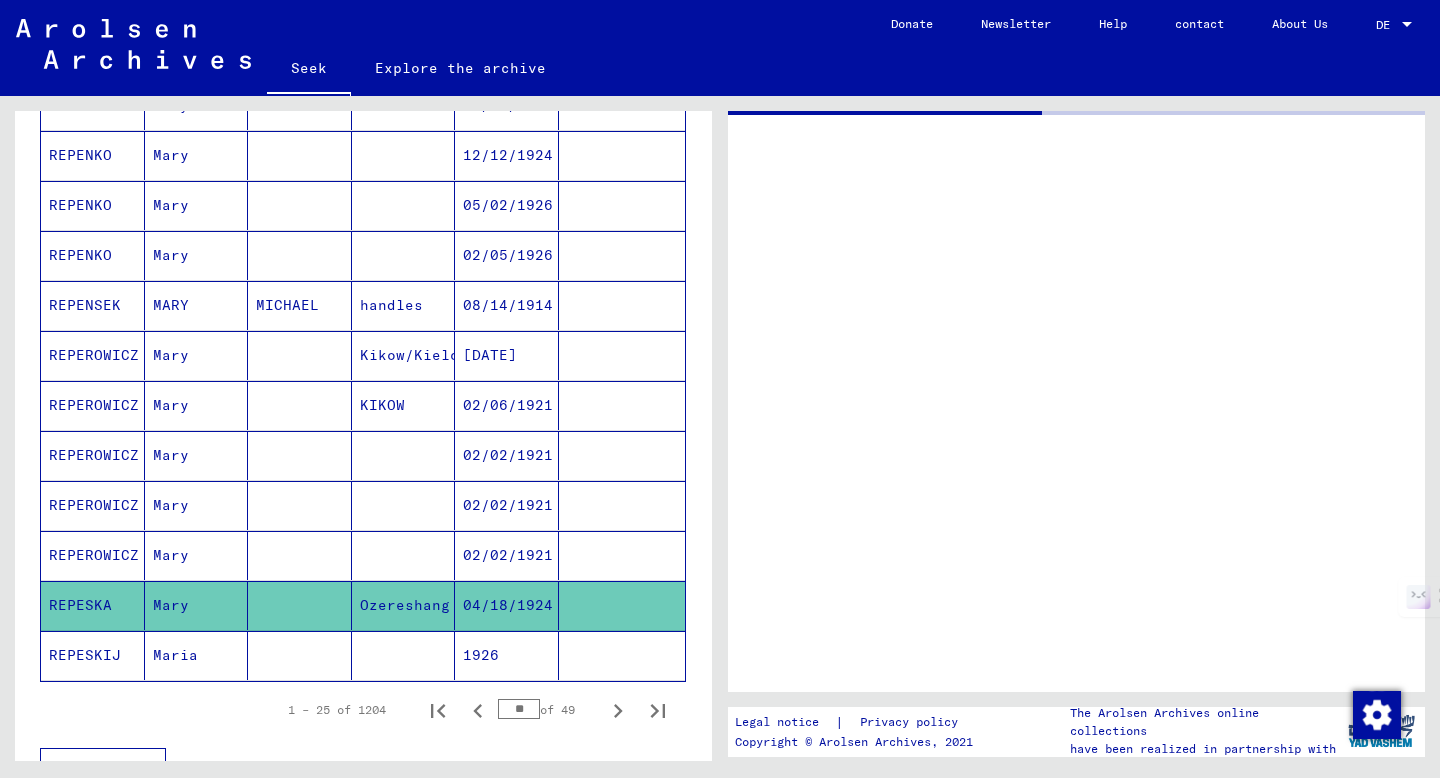 scroll, scrollTop: 987, scrollLeft: 0, axis: vertical 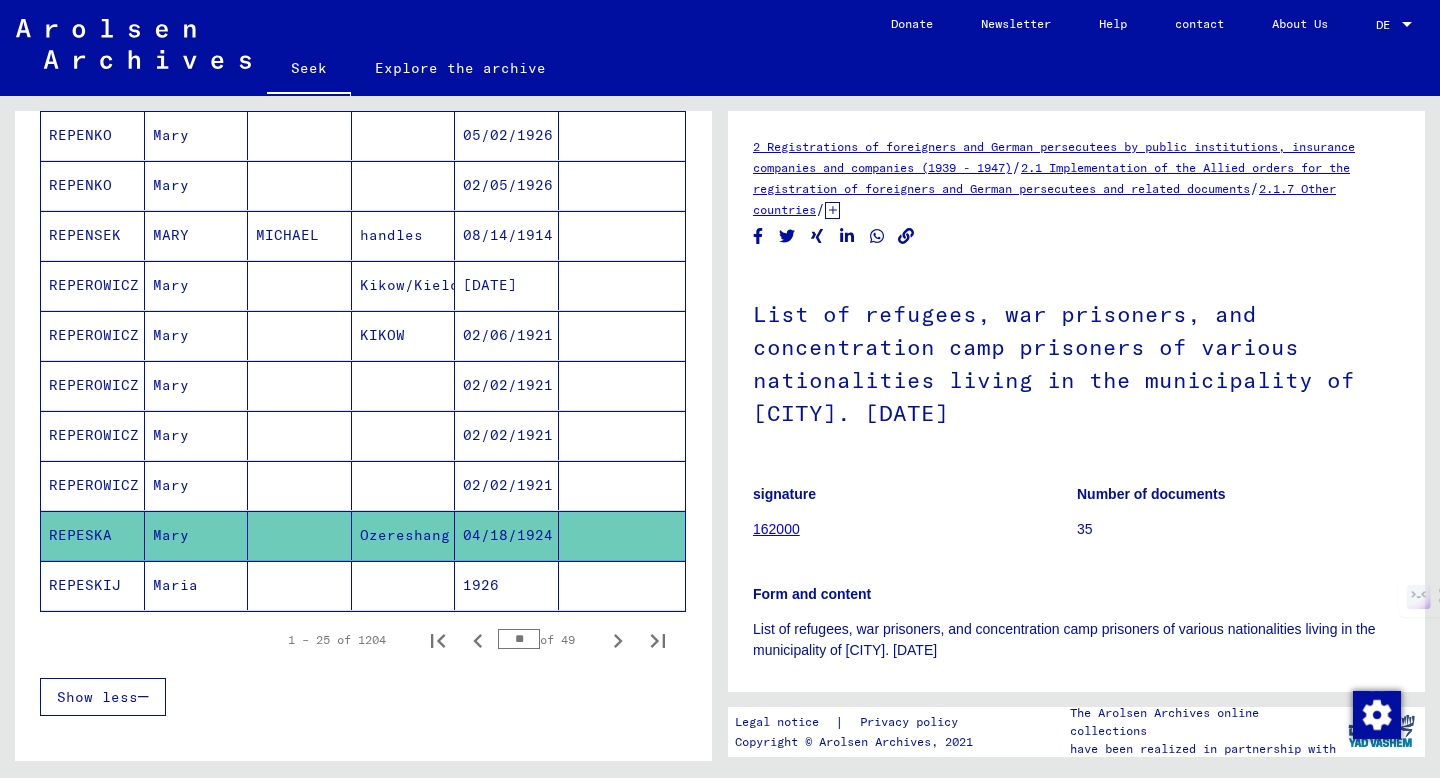 click 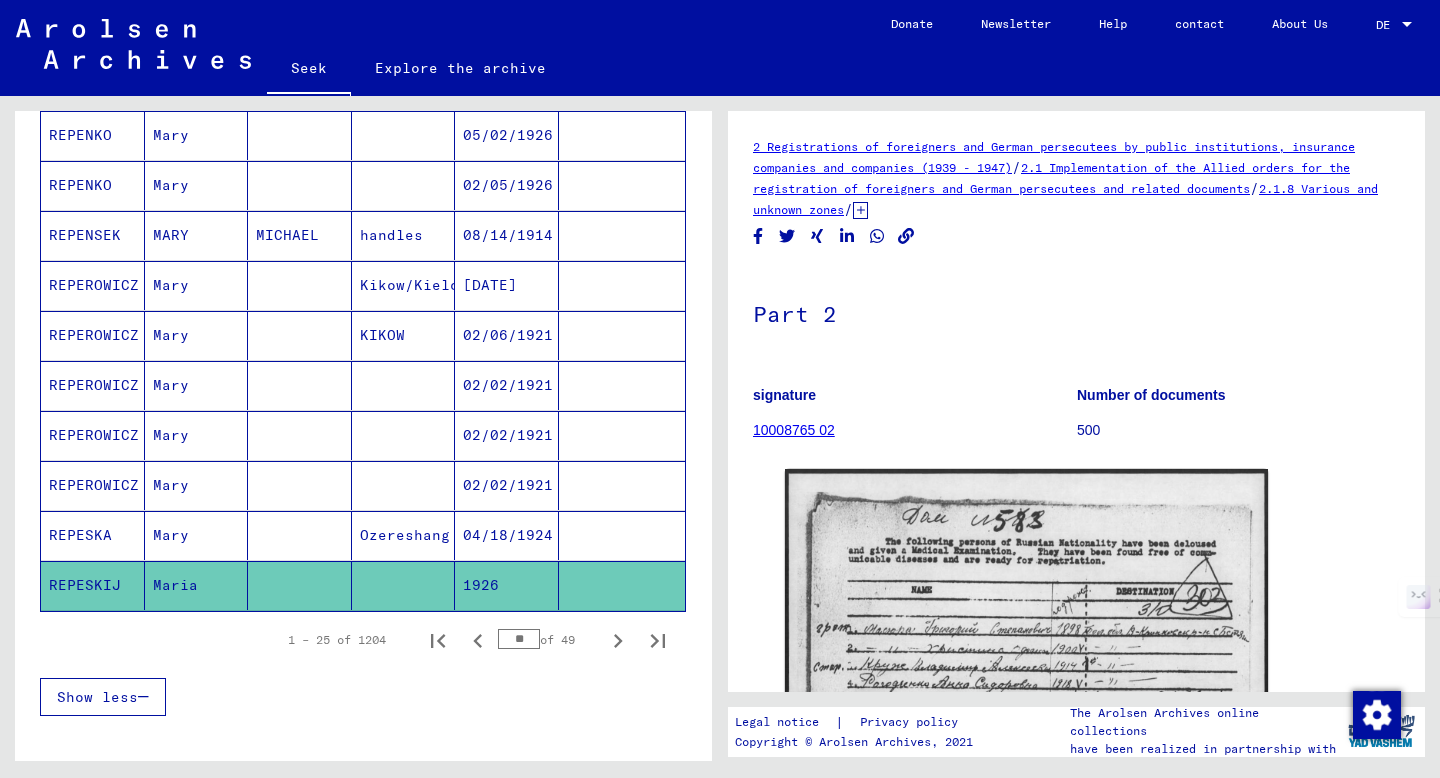 scroll, scrollTop: 0, scrollLeft: 0, axis: both 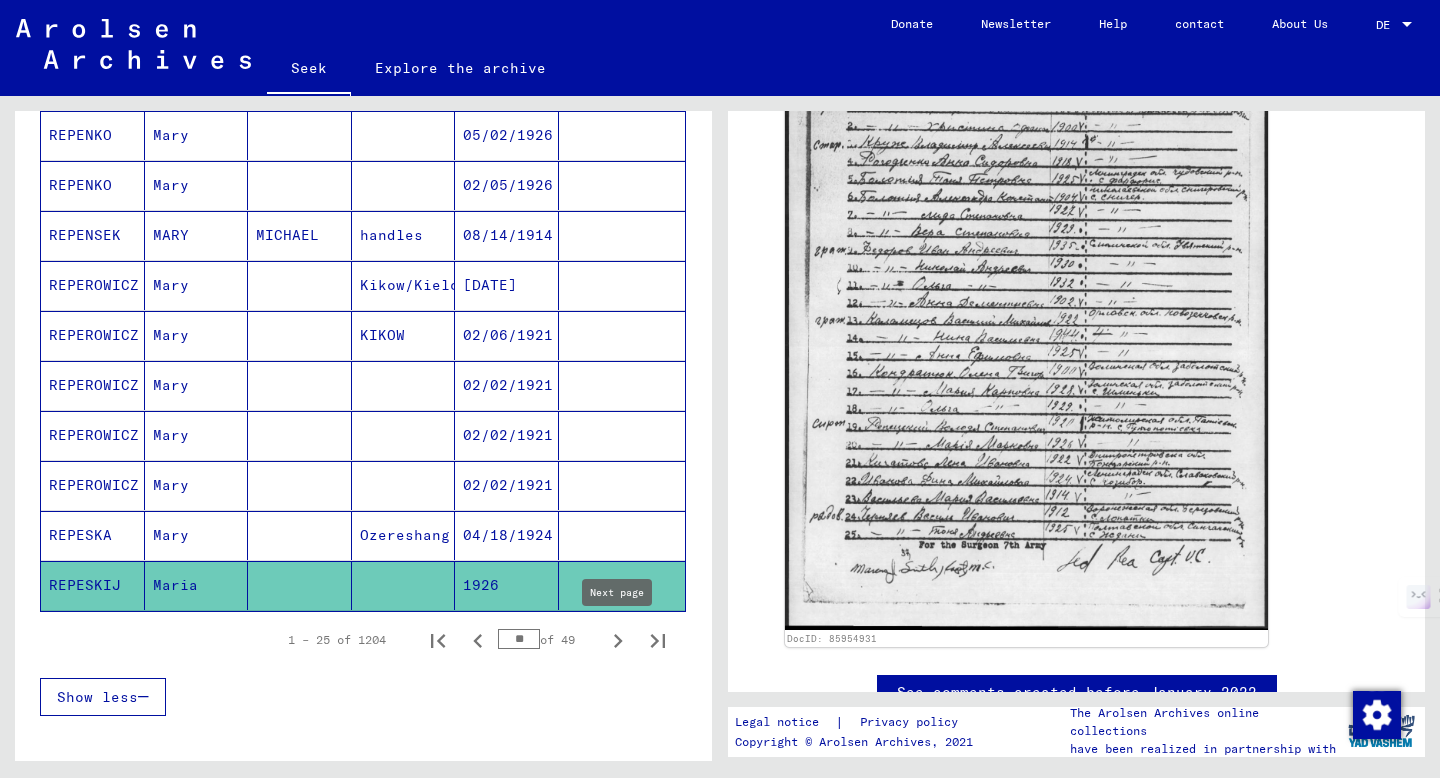 click 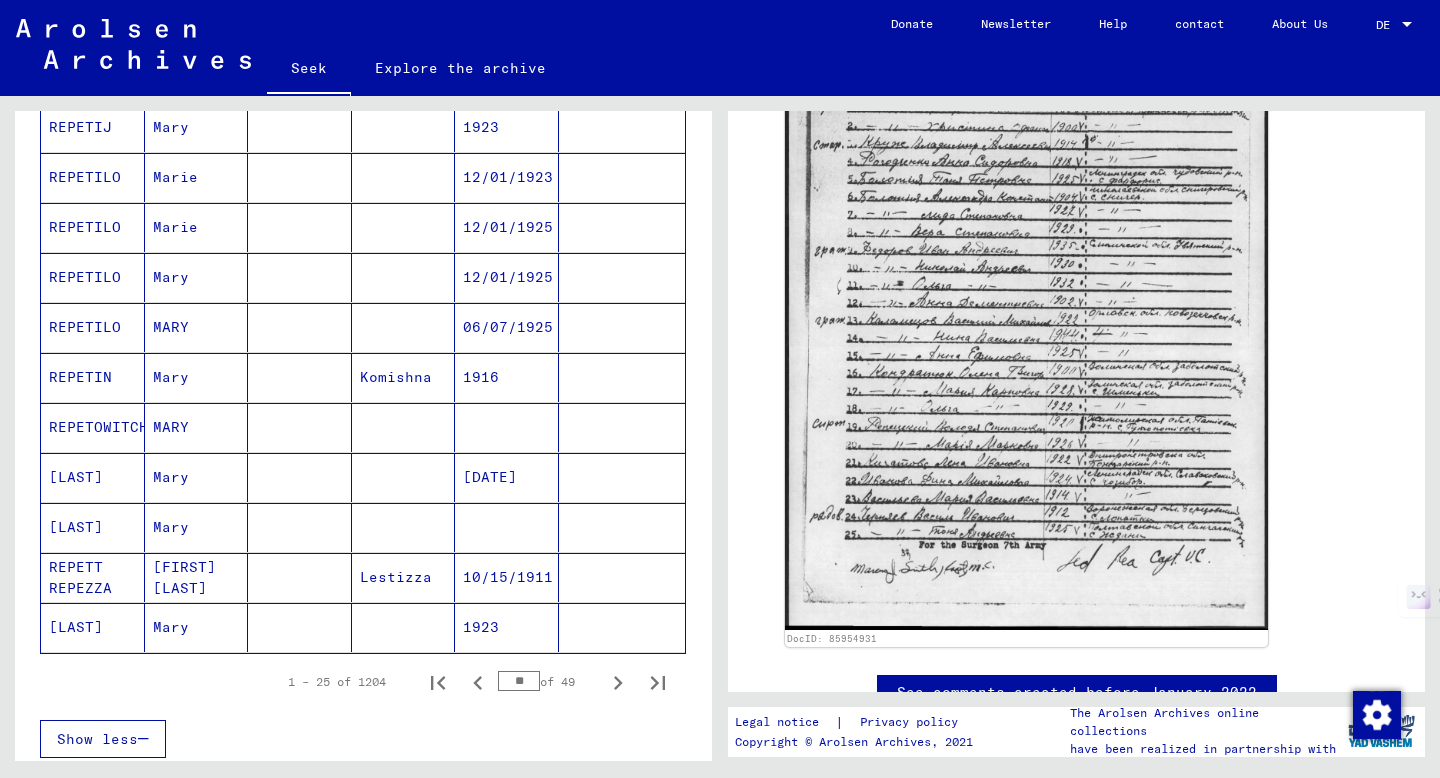 scroll, scrollTop: 1008, scrollLeft: 0, axis: vertical 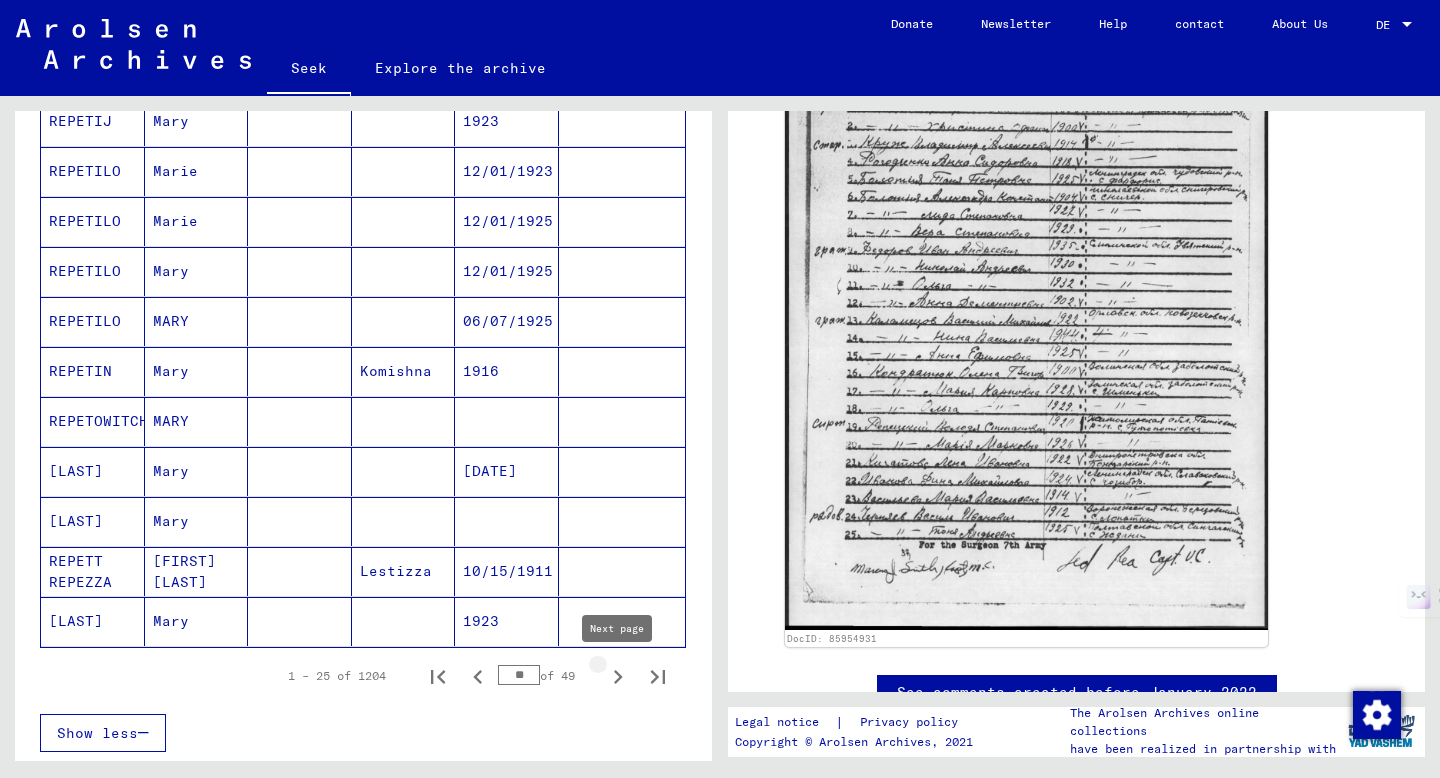 click 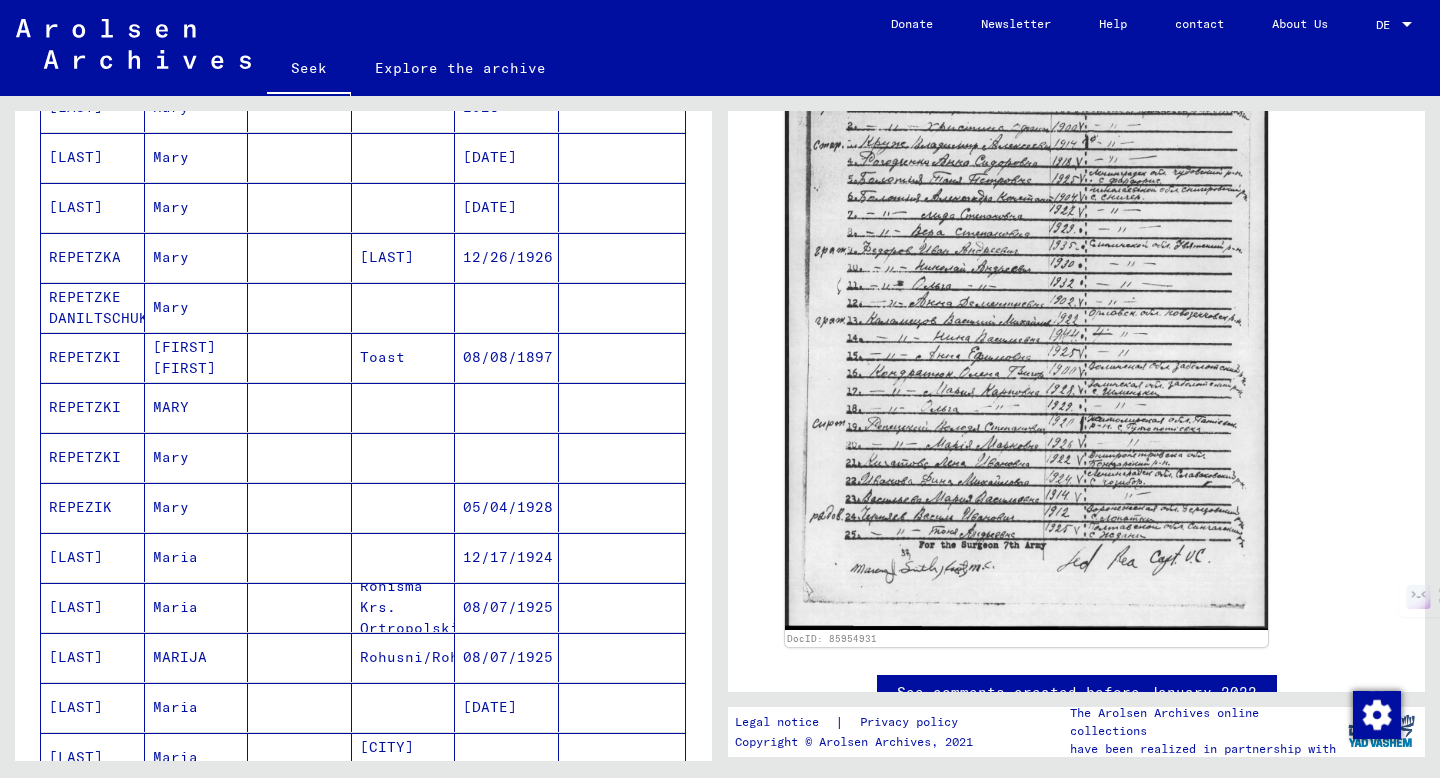 scroll, scrollTop: 359, scrollLeft: 0, axis: vertical 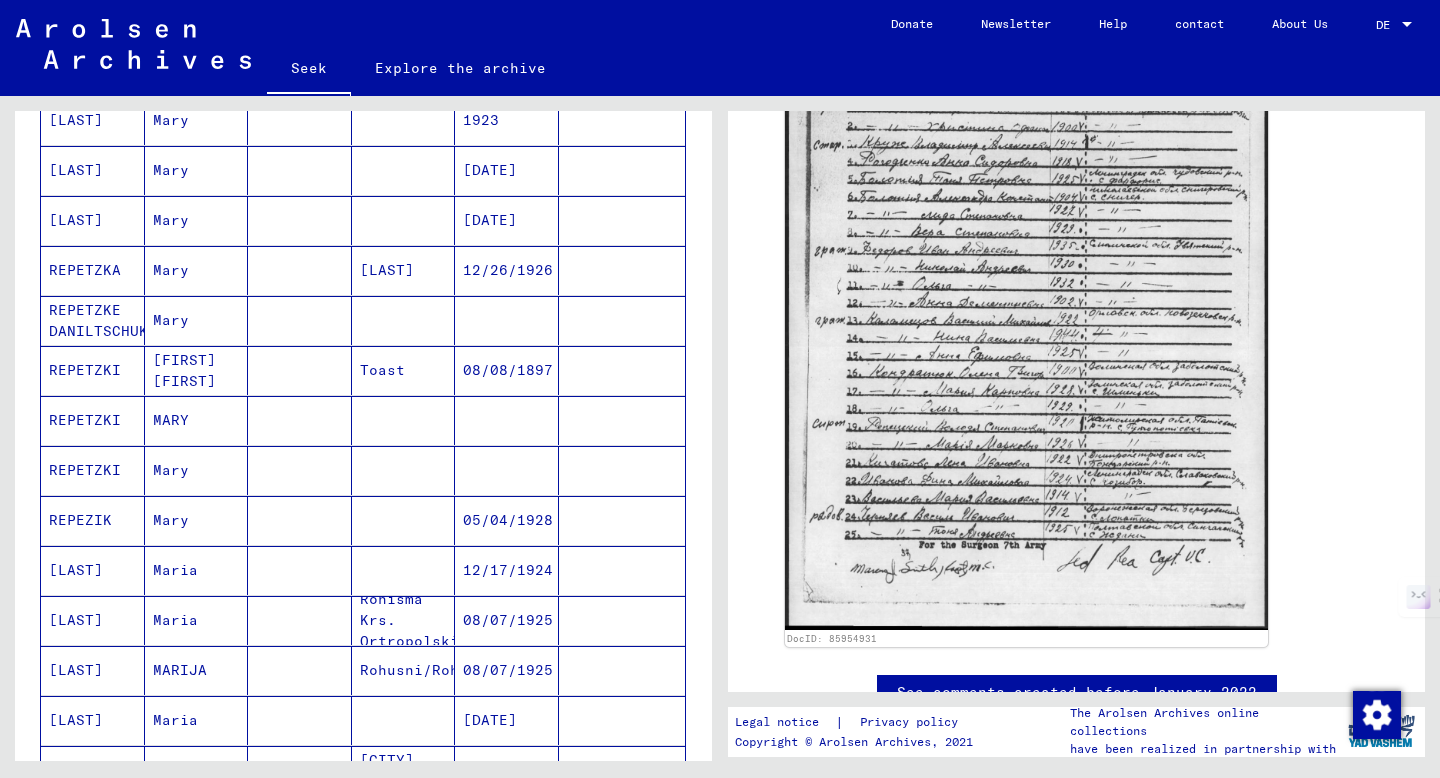 click at bounding box center (300, 320) 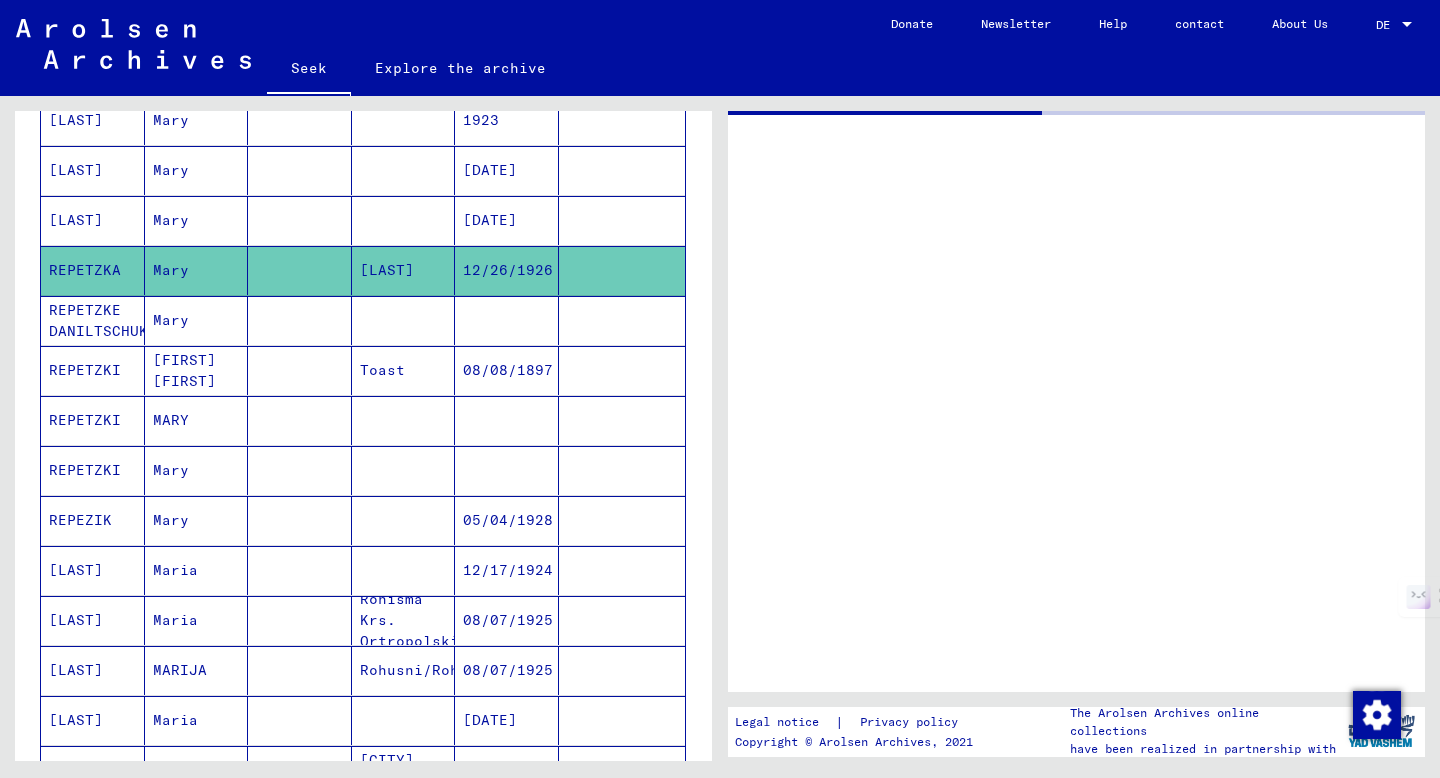 scroll, scrollTop: 0, scrollLeft: 0, axis: both 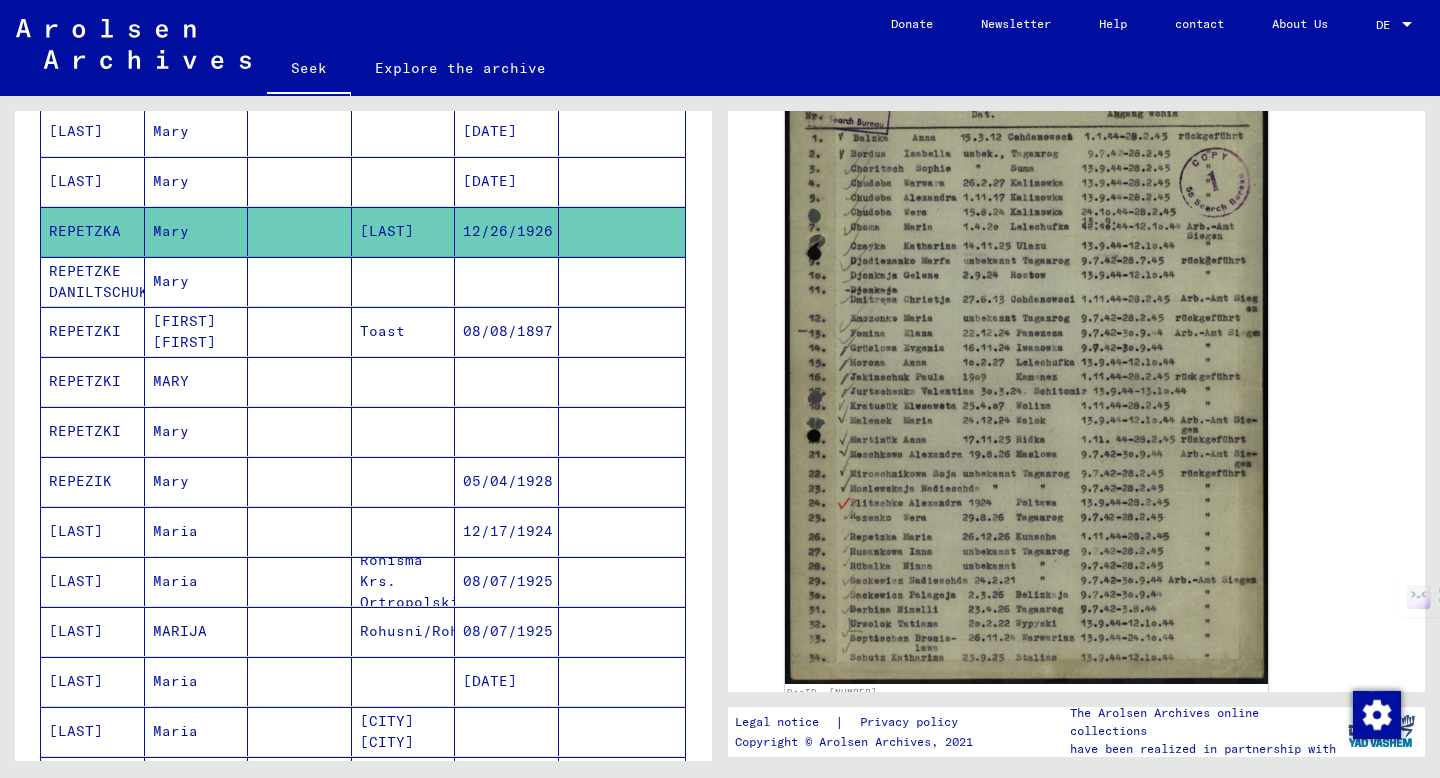 click at bounding box center (404, 581) 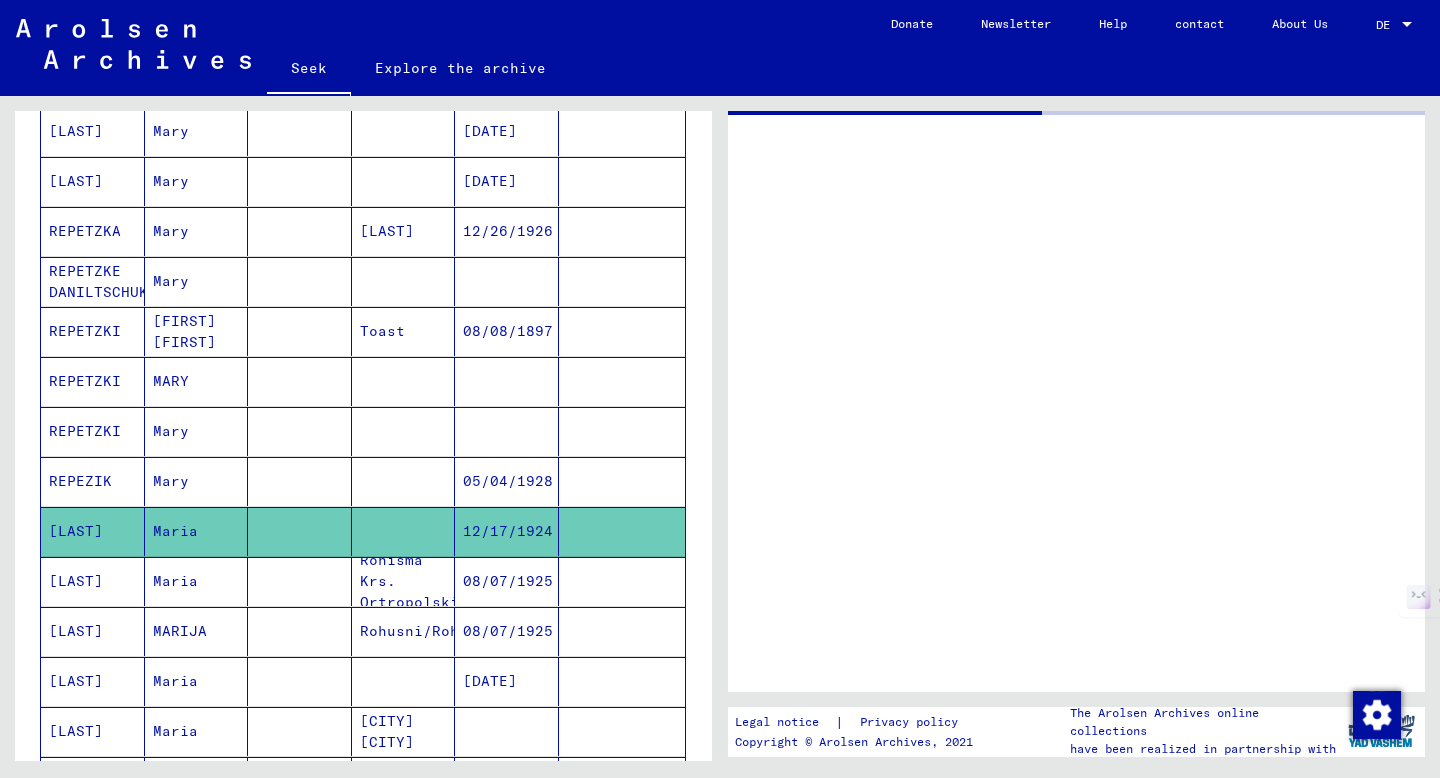 scroll, scrollTop: 0, scrollLeft: 0, axis: both 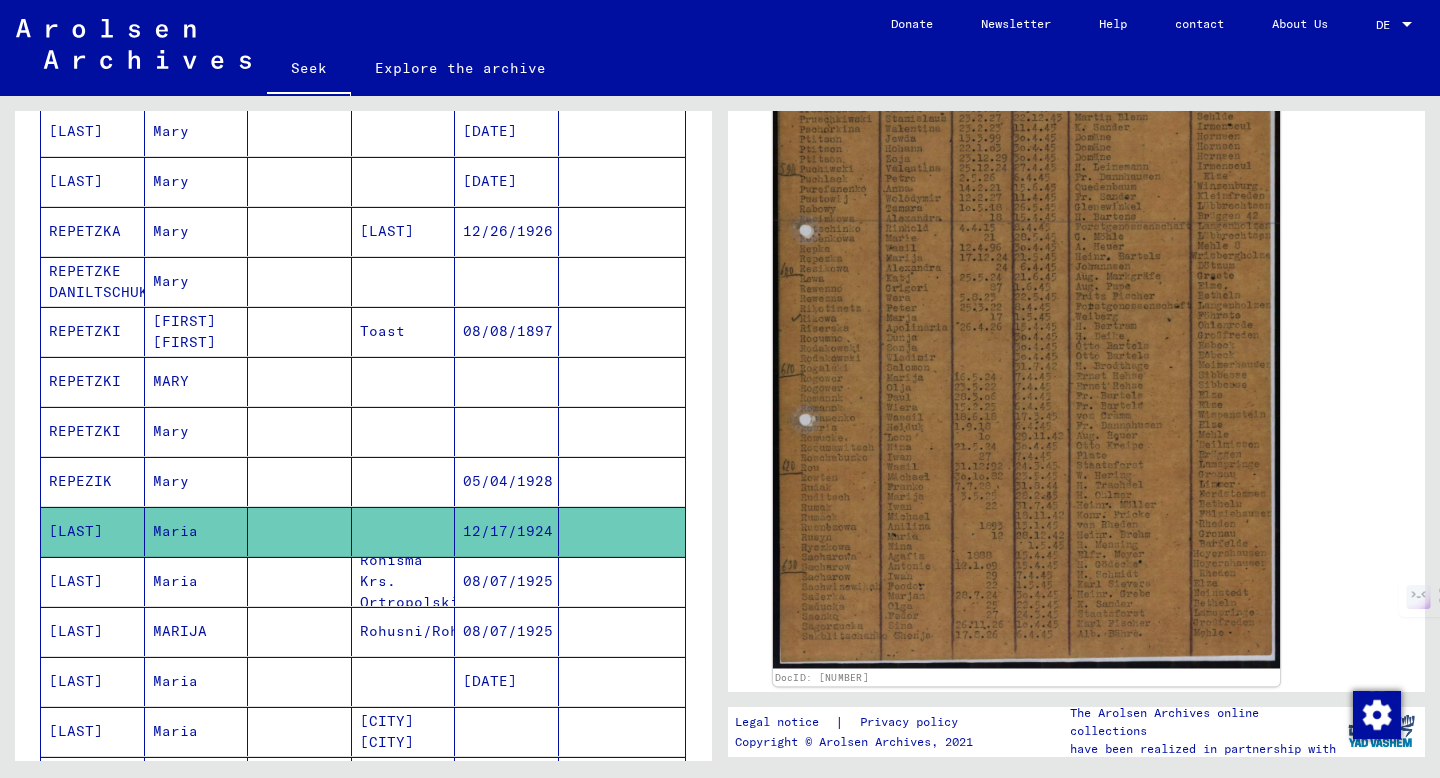 click 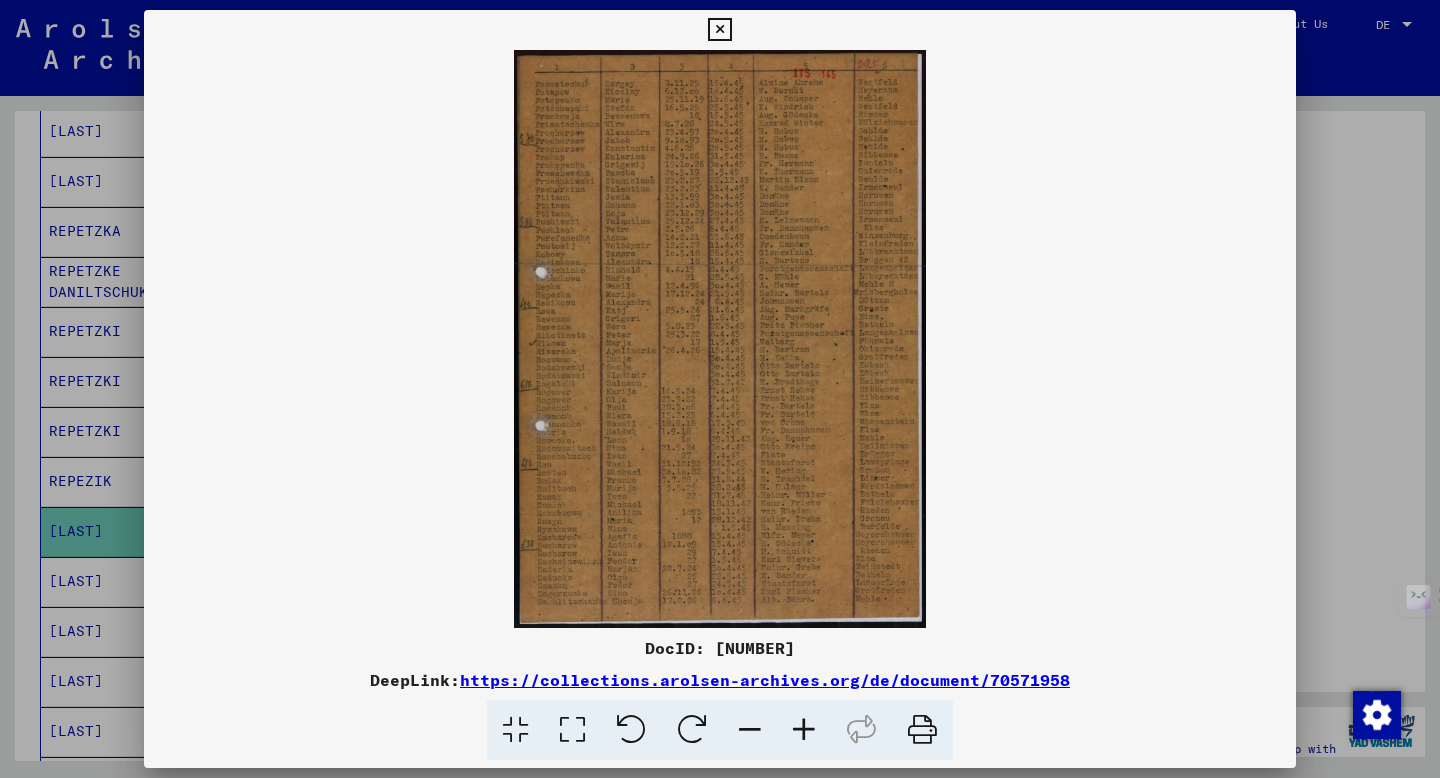 click at bounding box center (922, 730) 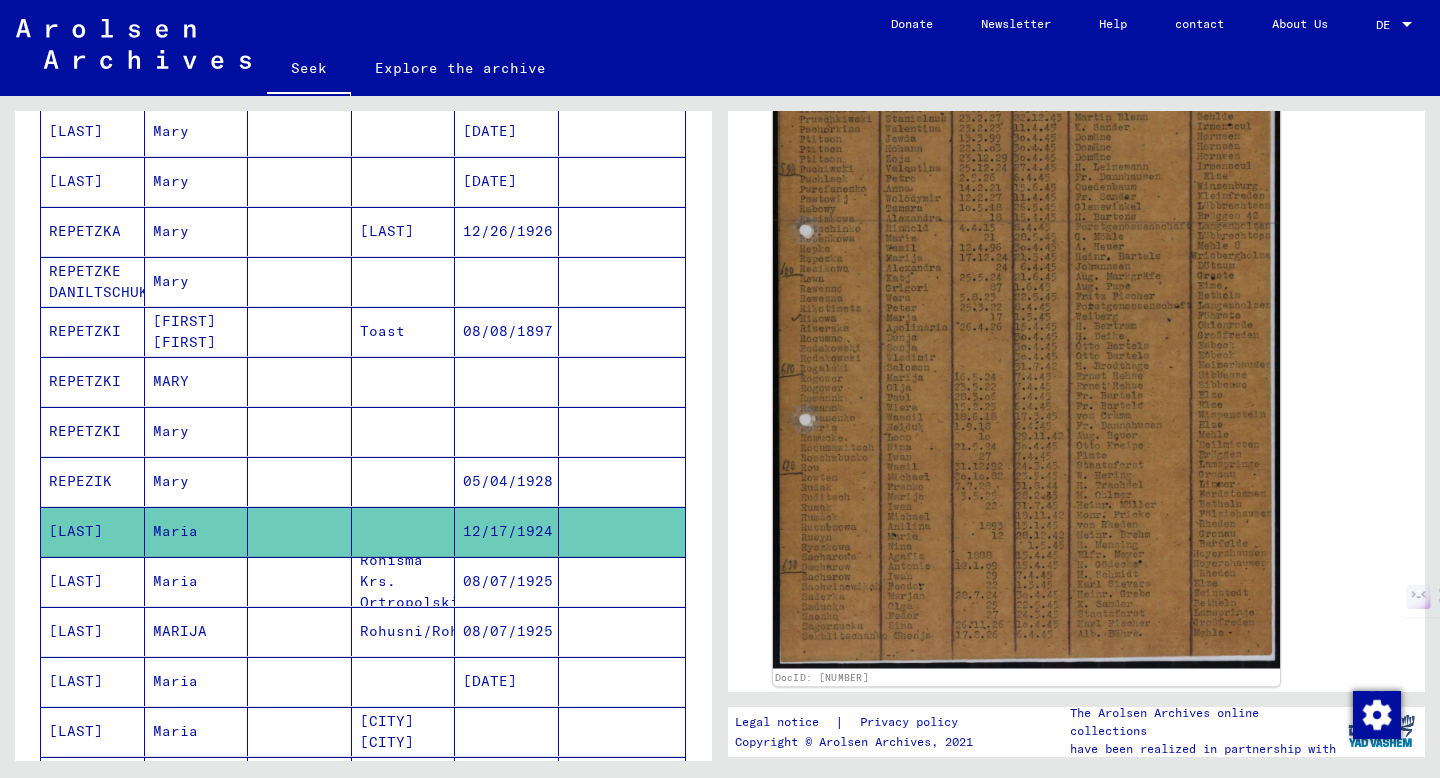 click 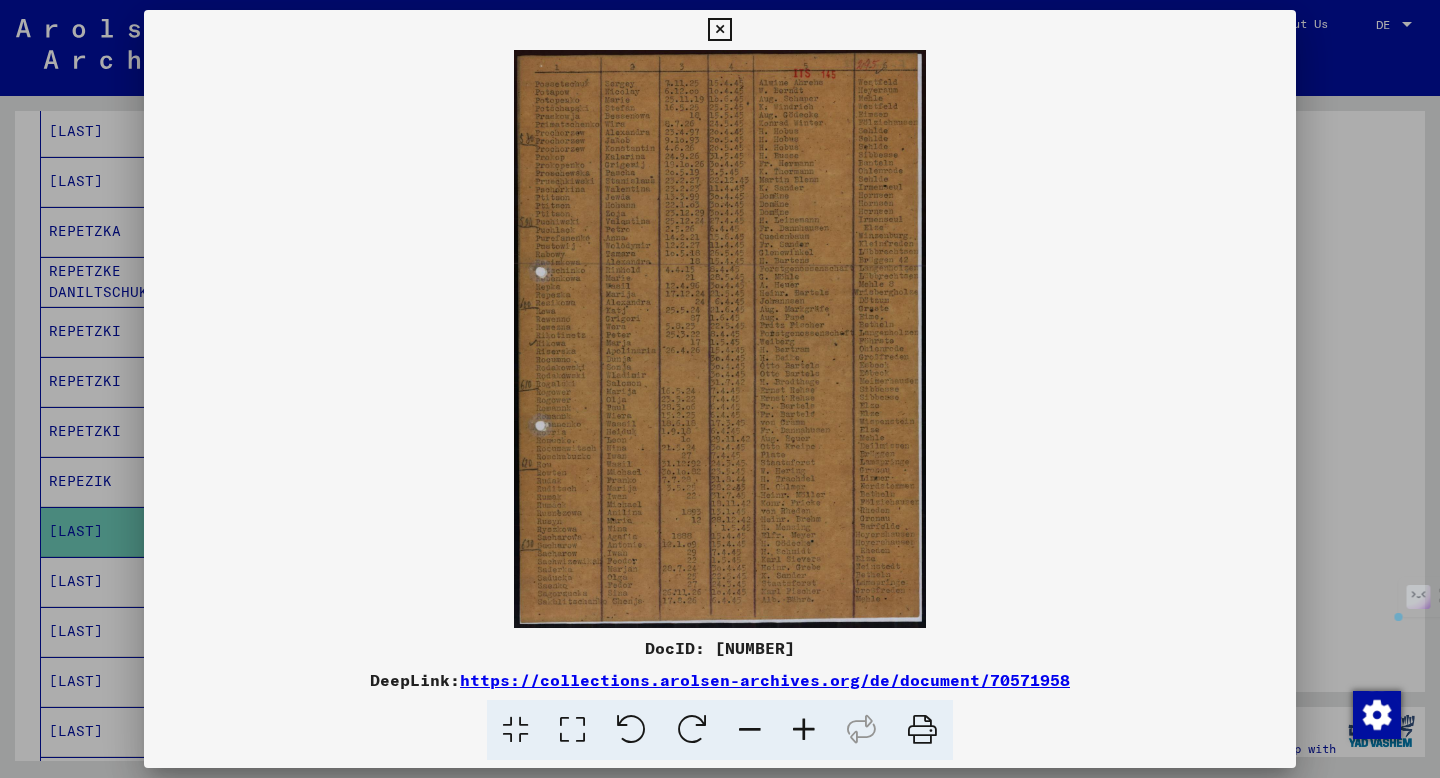 click at bounding box center [720, 389] 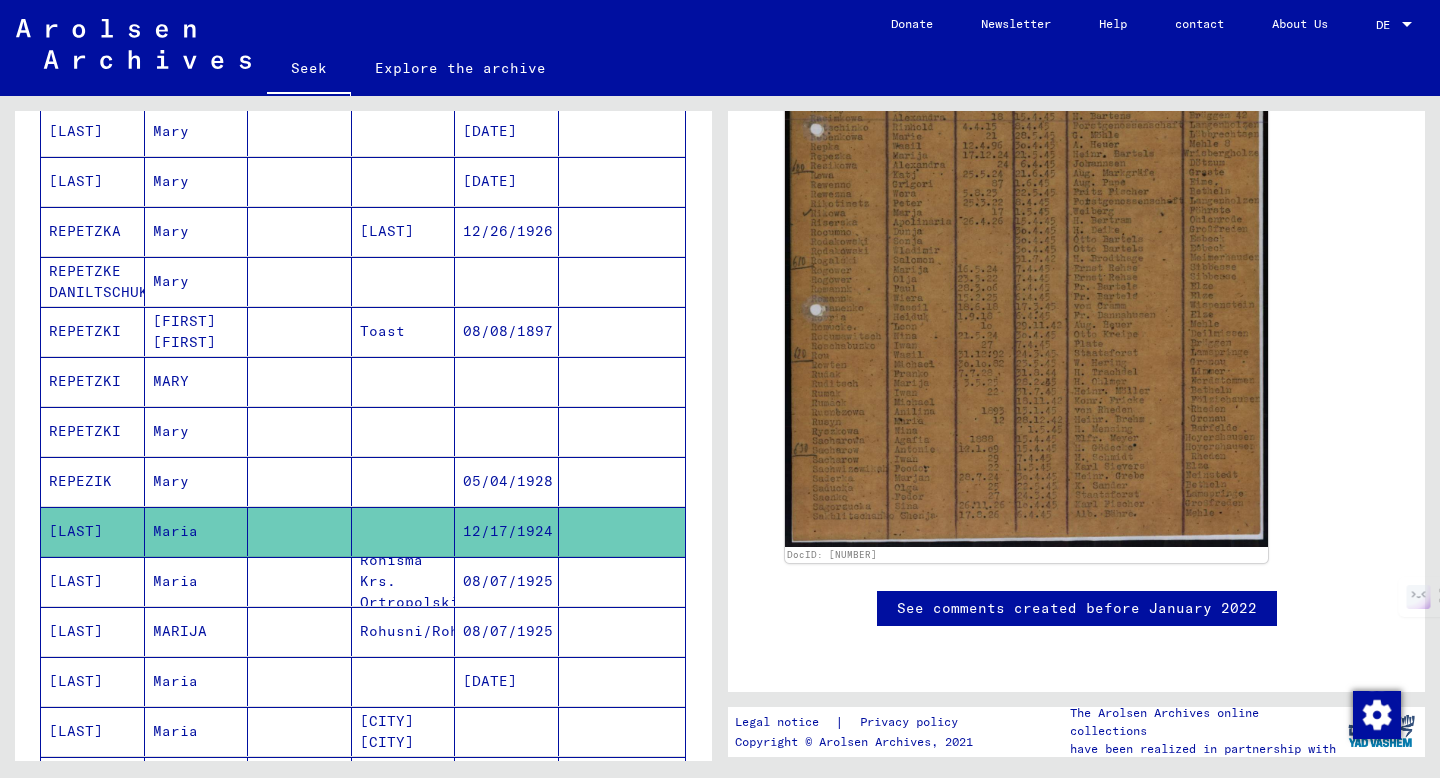 scroll, scrollTop: 1297, scrollLeft: 0, axis: vertical 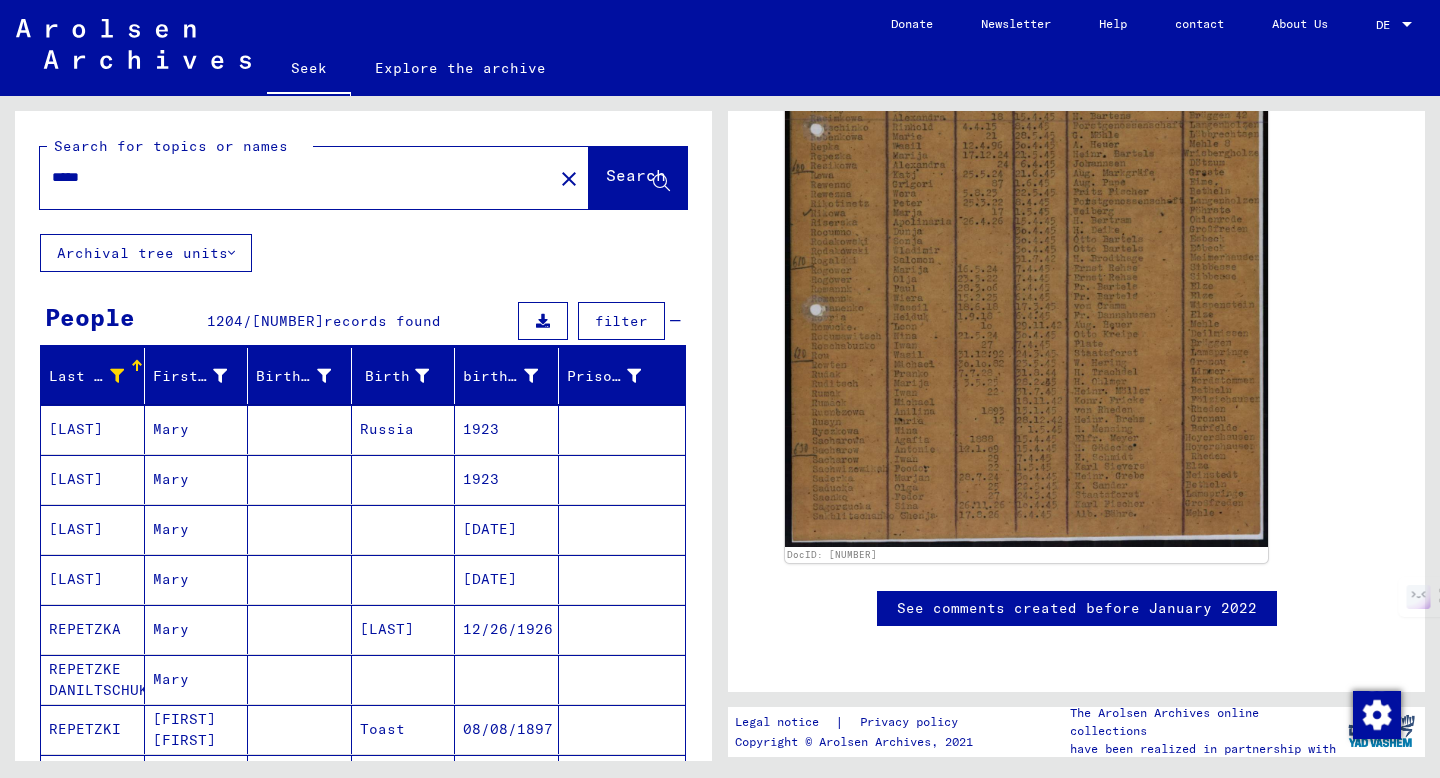 click on "*****" 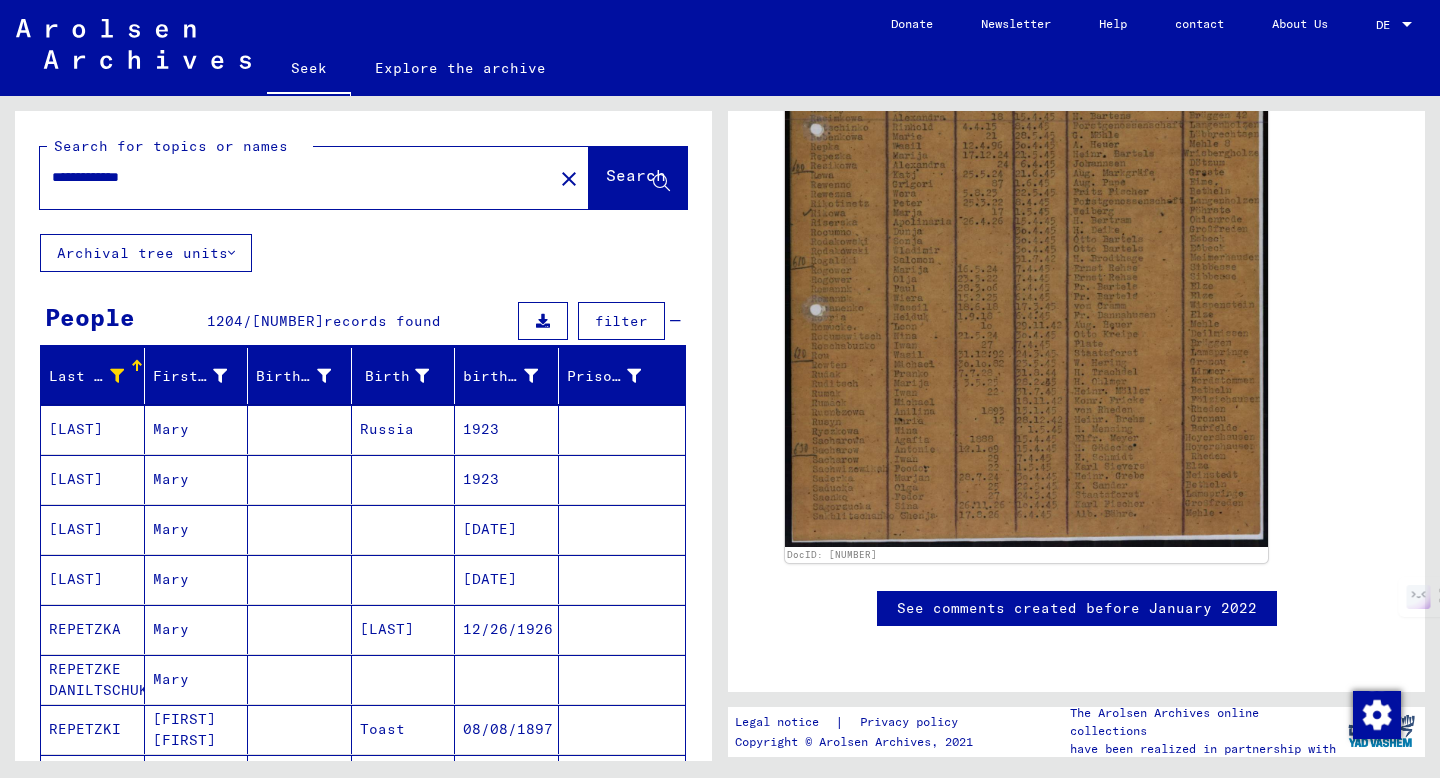 type on "**********" 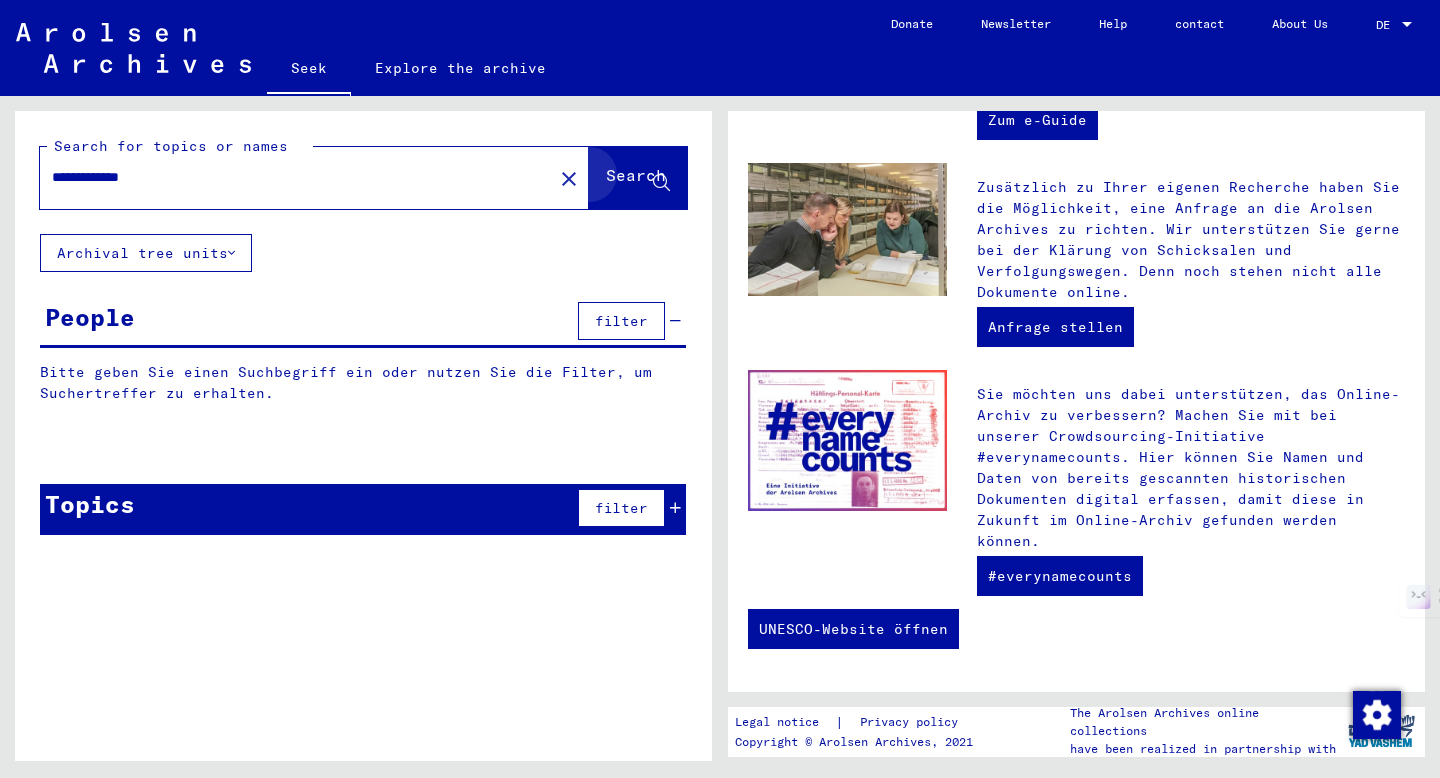 scroll, scrollTop: 0, scrollLeft: 0, axis: both 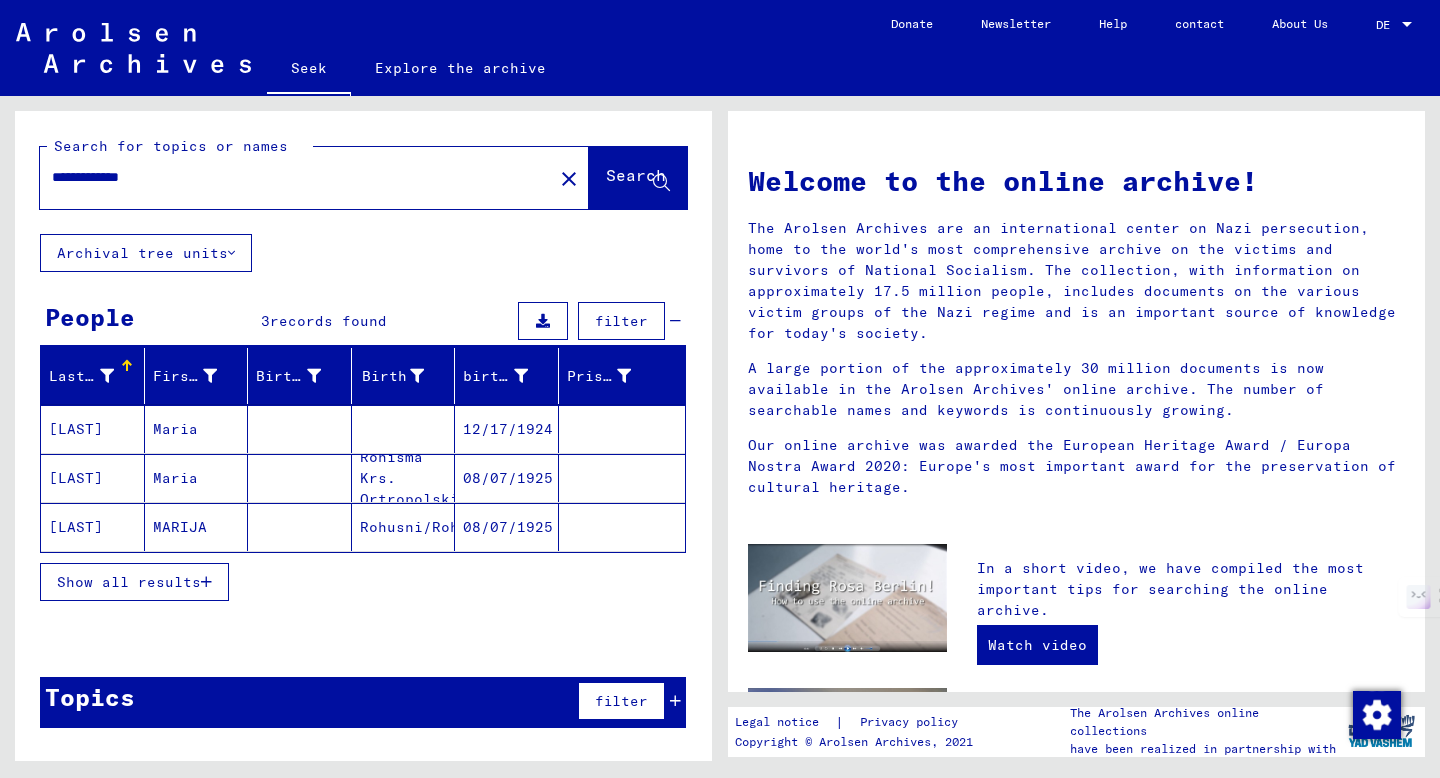 click on "12/17/1924" at bounding box center (508, 478) 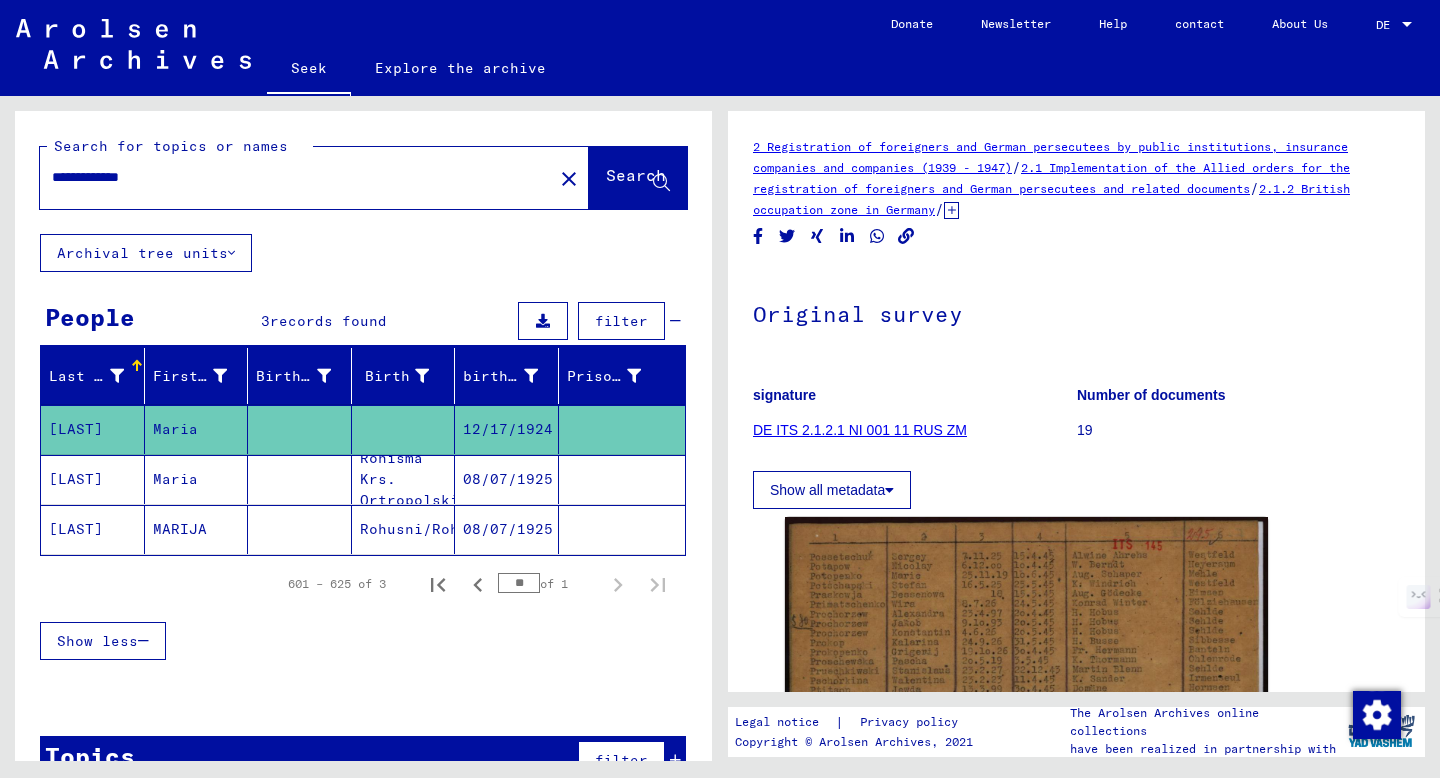 scroll, scrollTop: 21, scrollLeft: 0, axis: vertical 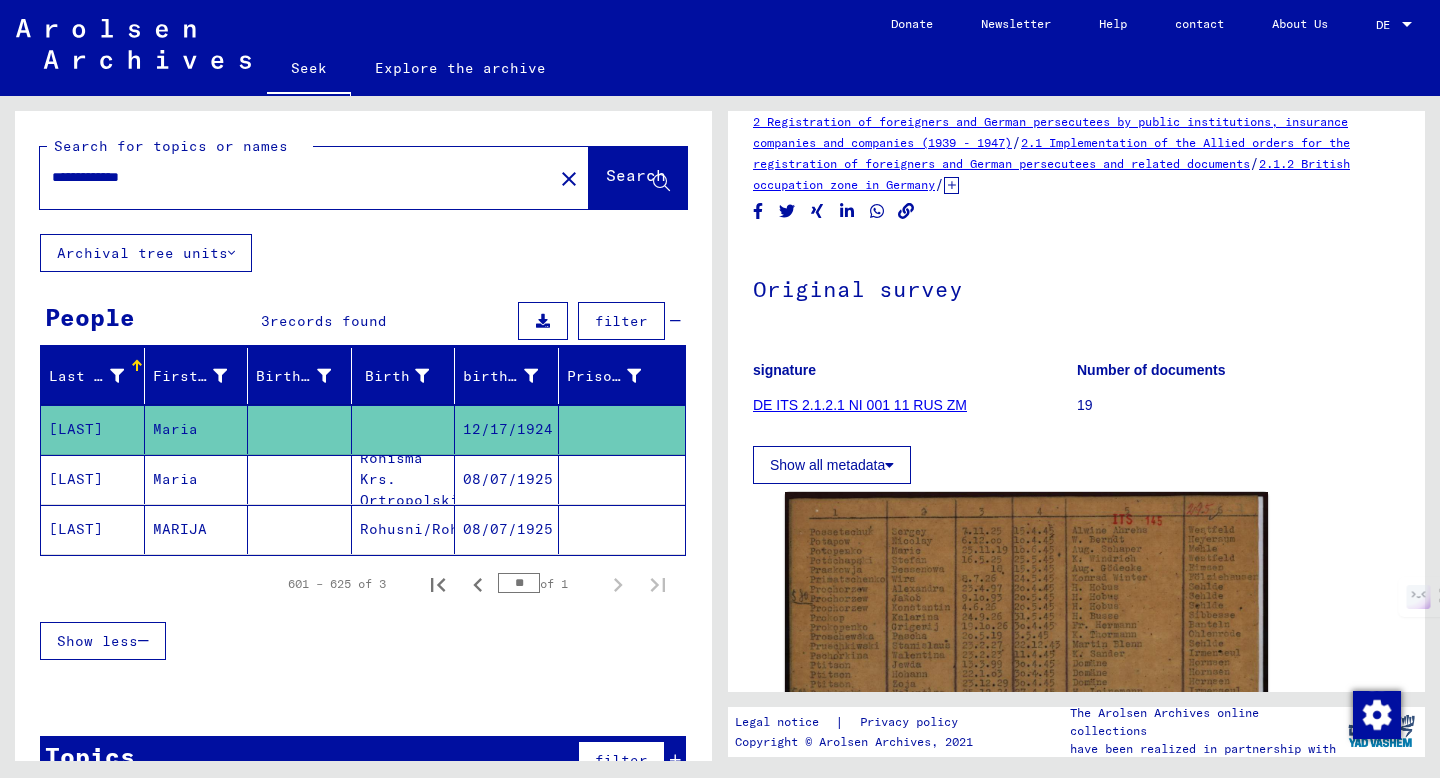 click on "2.1 Implementation of the Allied orders for the registration of foreigners and German persecutees and related documents" 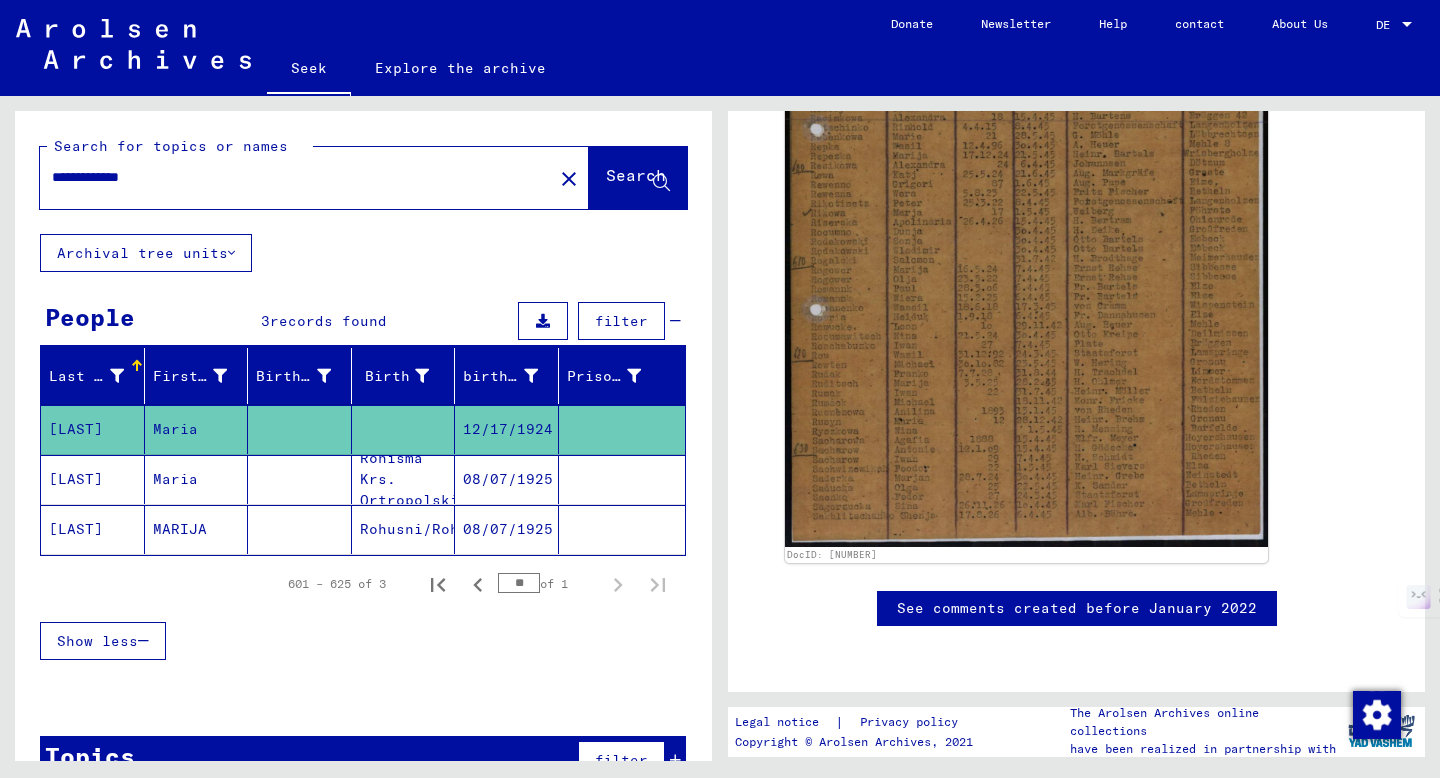 scroll, scrollTop: 0, scrollLeft: 0, axis: both 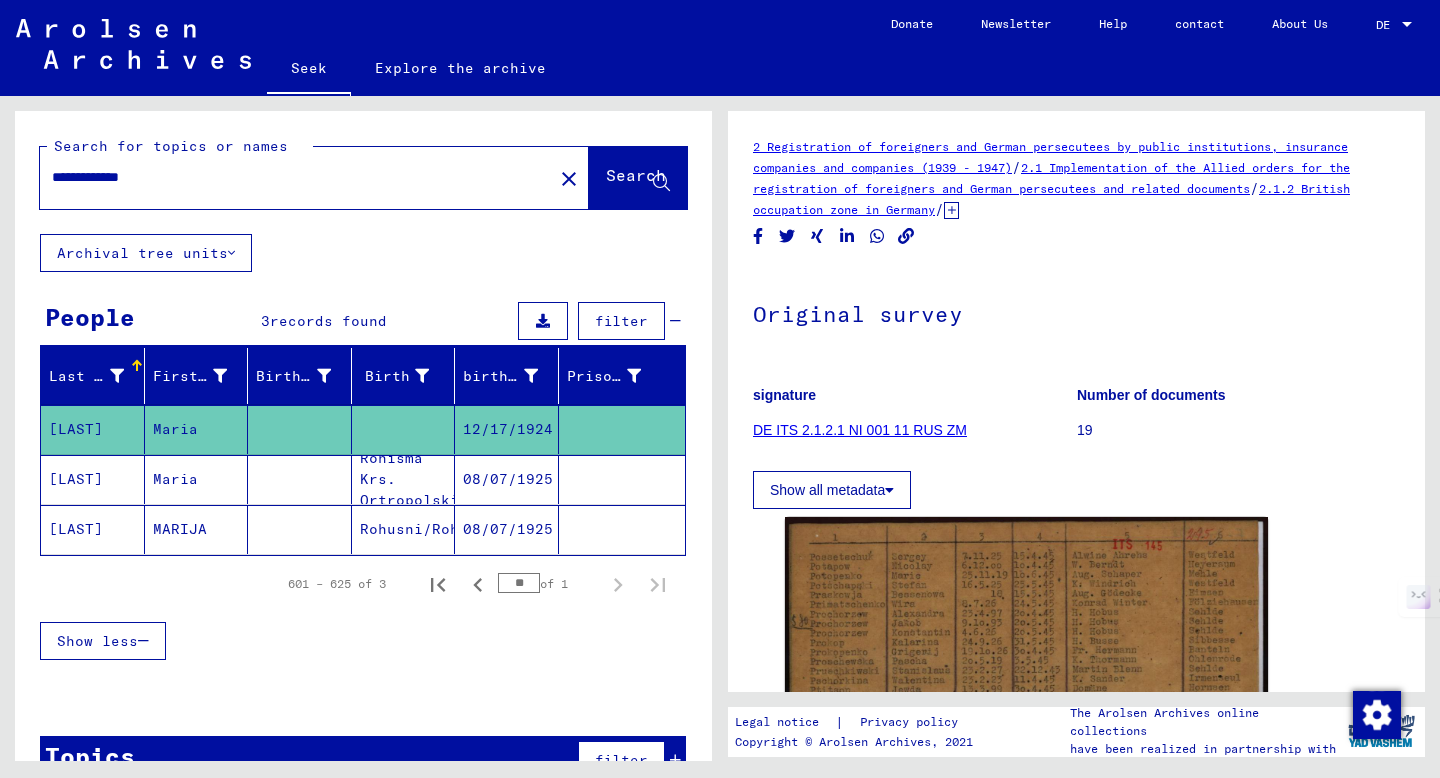 click on "2 Registration of foreigners and German persecutees by public institutions, insurance companies and companies (1939 - 1947)" 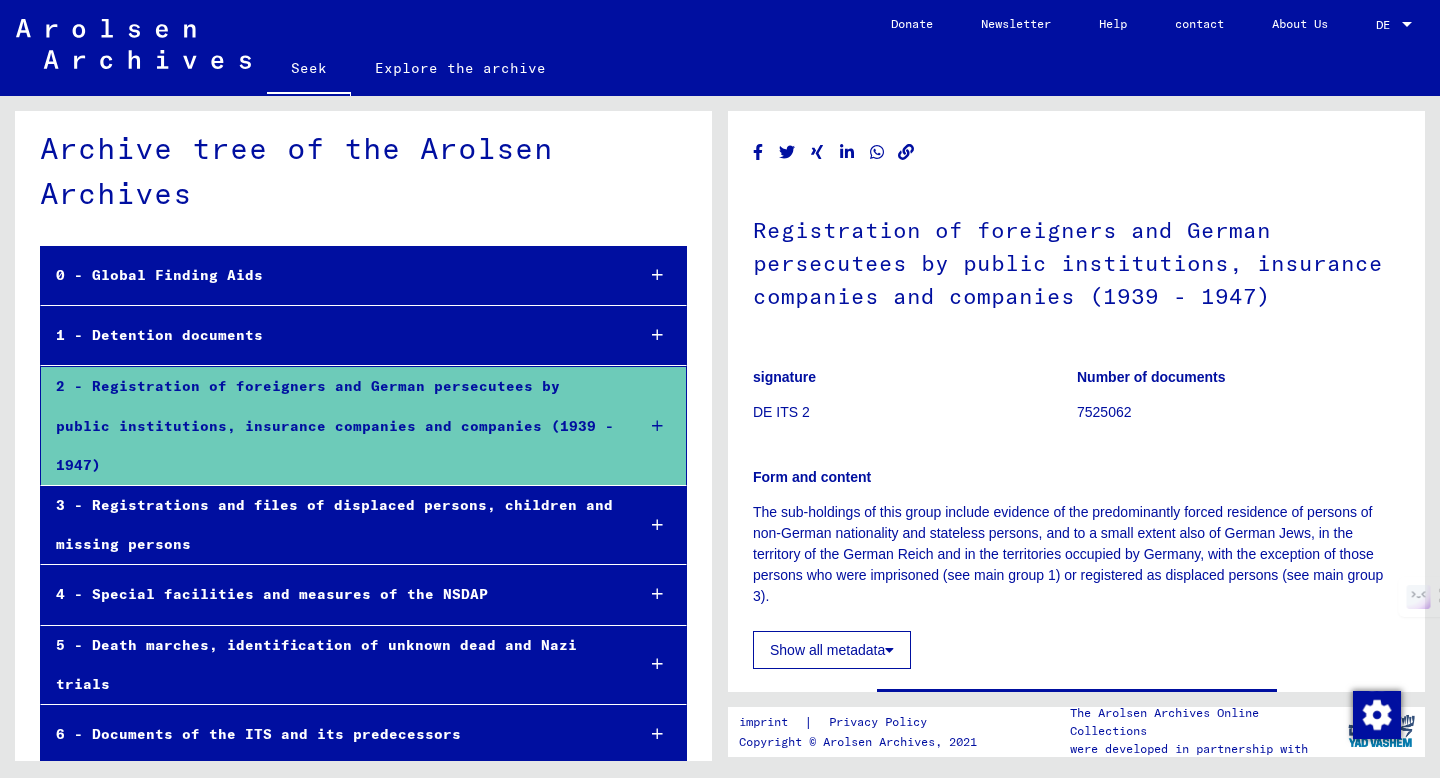 scroll, scrollTop: 19, scrollLeft: 0, axis: vertical 